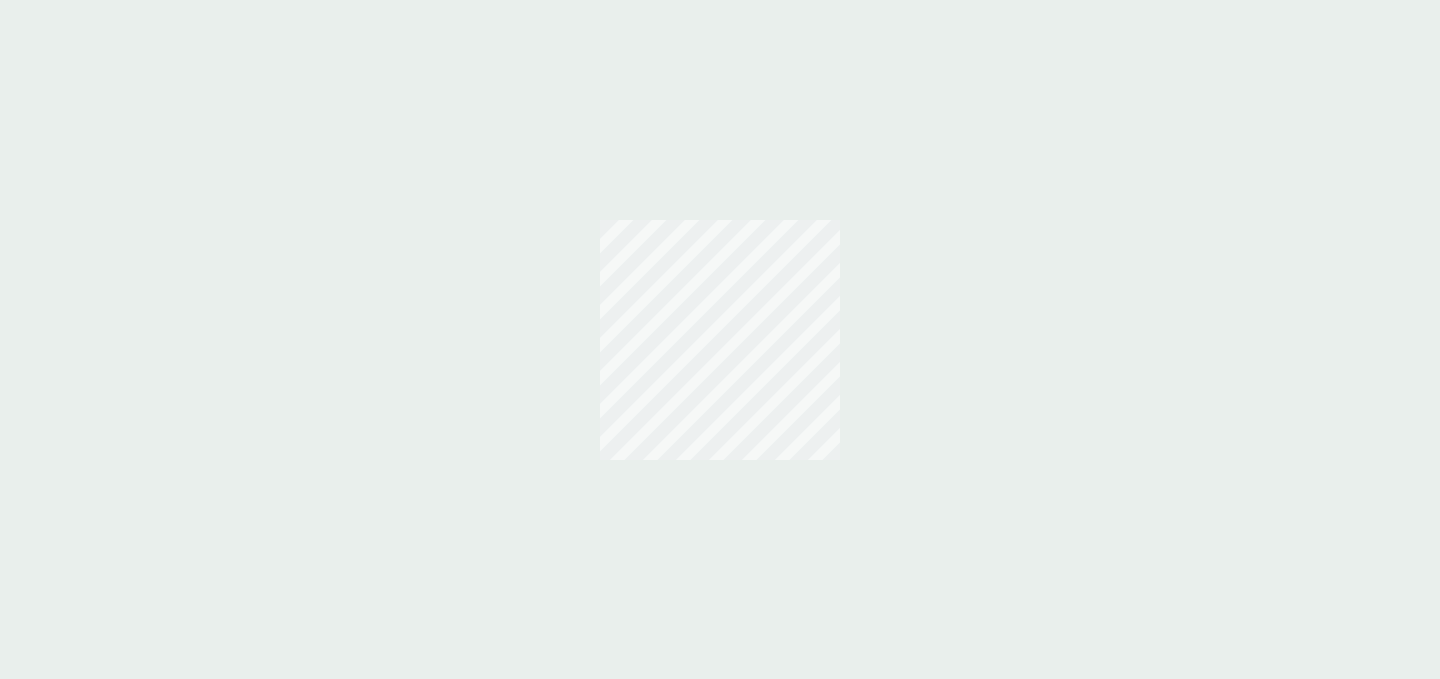 scroll, scrollTop: 0, scrollLeft: 0, axis: both 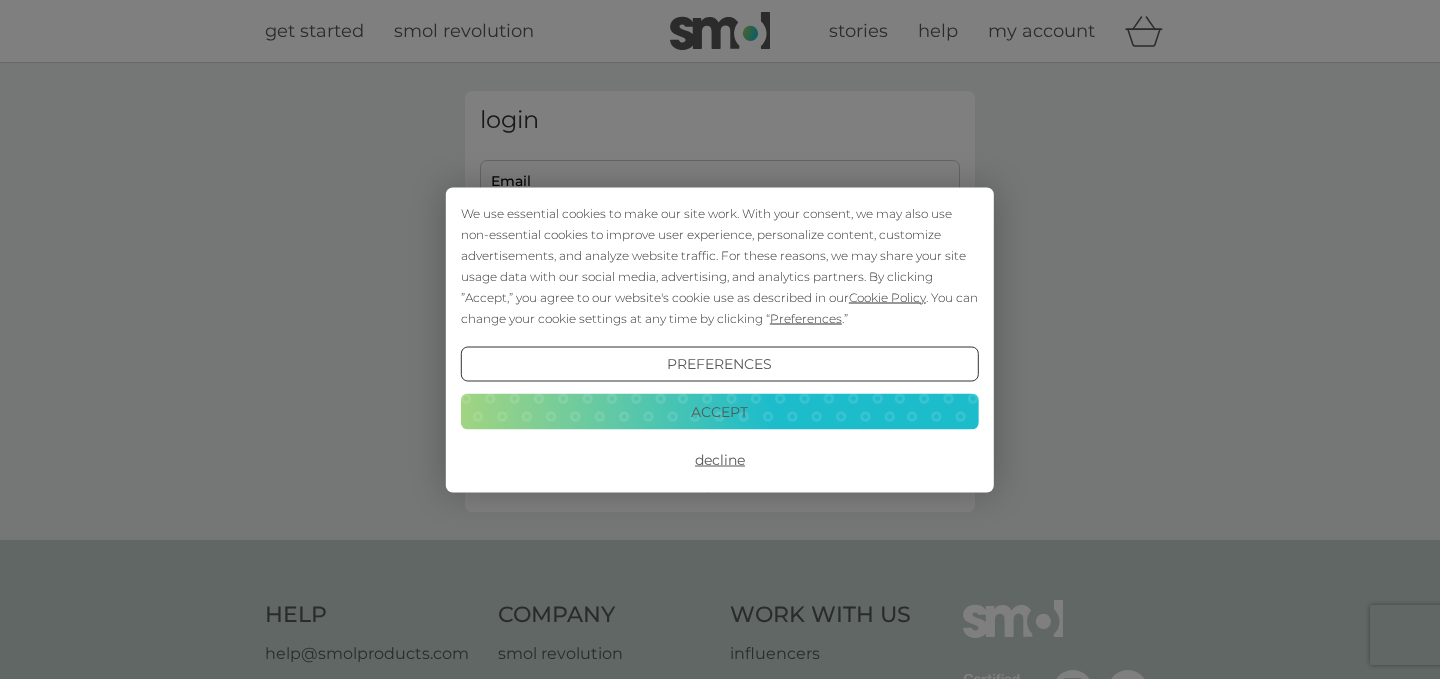 click on "We use essential cookies to make our site work. With your consent, we may also use non-essential cookies to improve user experience, personalize content, customize advertisements, and analyze website traffic. For these reasons, we may share your site usage data with our social media, advertising, and analytics partners. By clicking ”Accept,” you agree to our website's cookie use as described in our  Cookie Policy . You can change your cookie settings at any time by clicking “ Preferences .” Preferences Decline Accept" at bounding box center [720, 339] 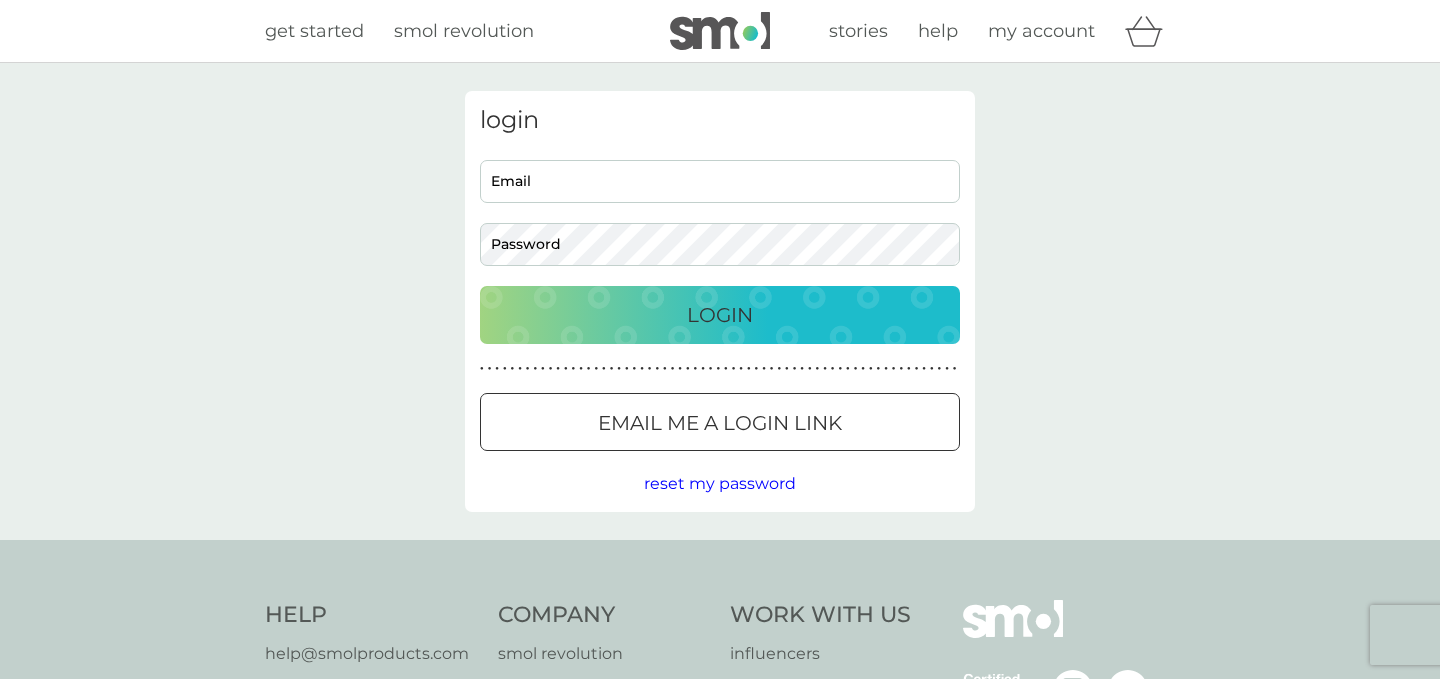 click on "Email" at bounding box center (720, 181) 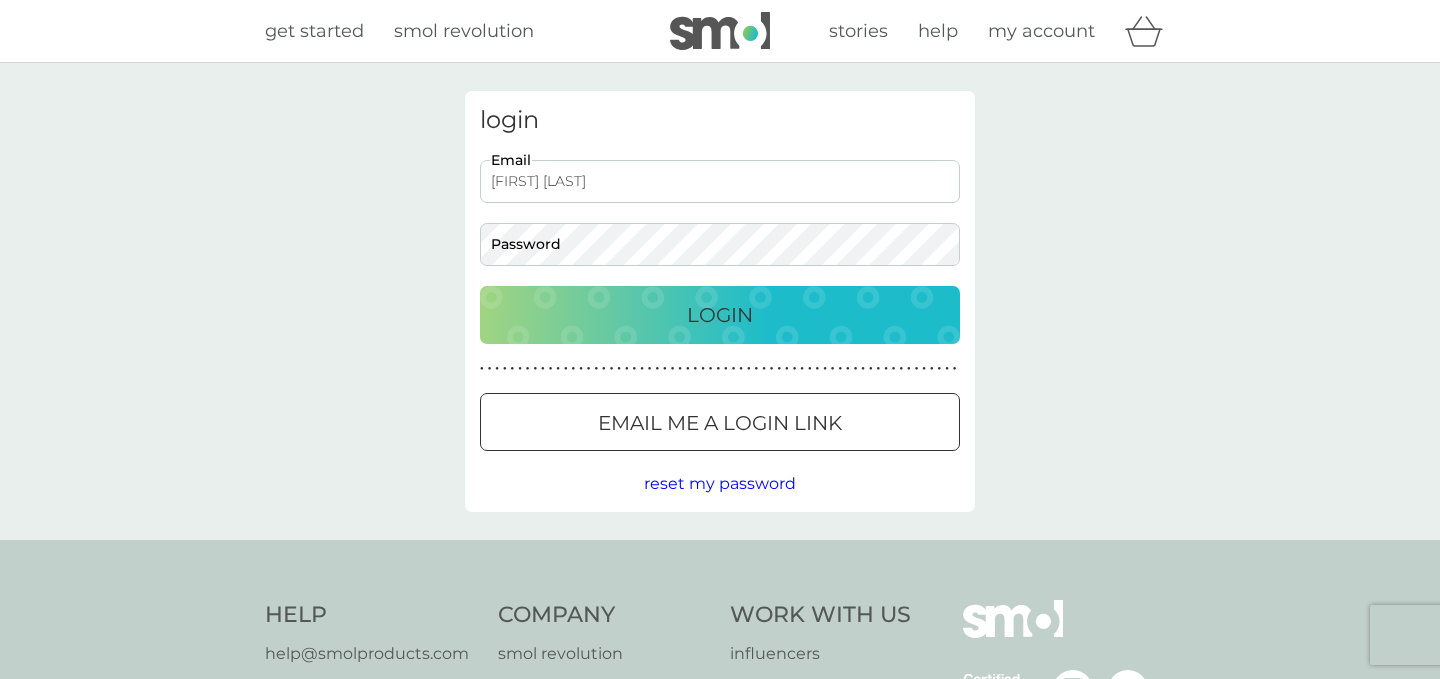 scroll, scrollTop: 0, scrollLeft: 0, axis: both 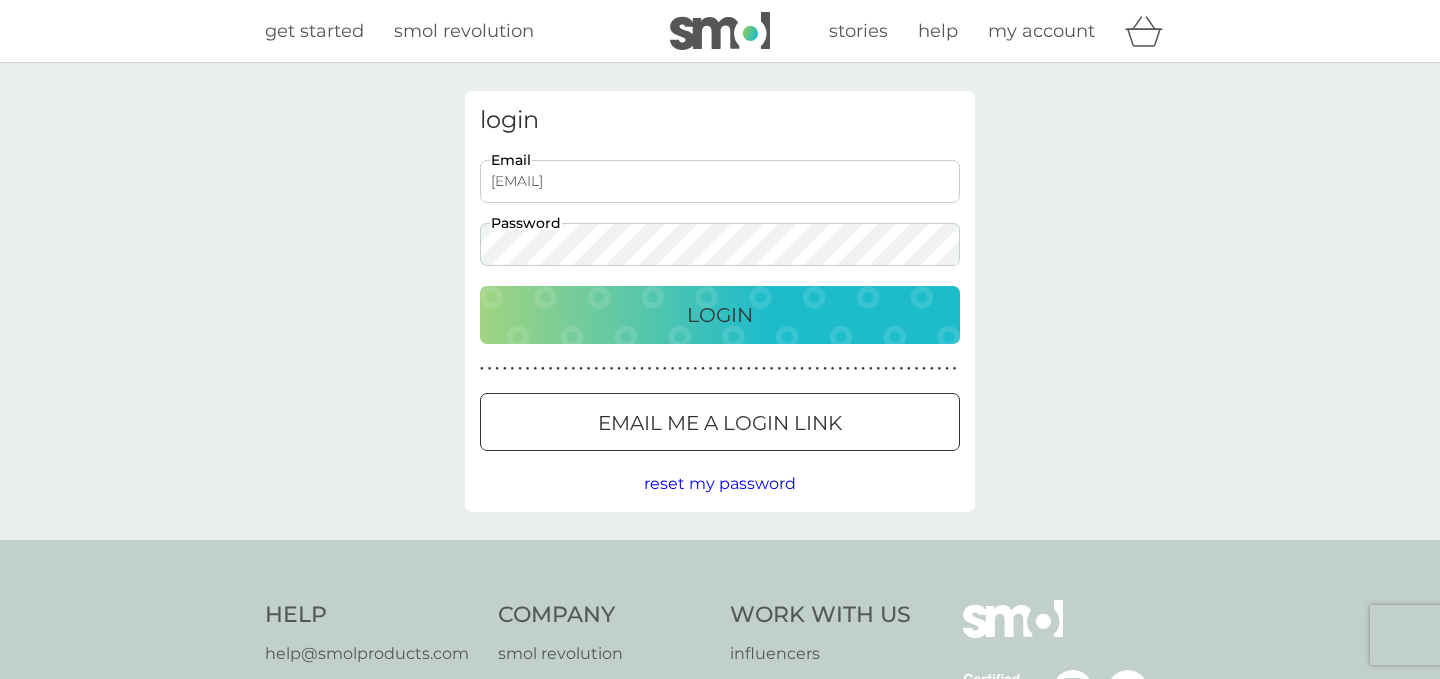 click on "hollyduncan90@gmai.com" at bounding box center [720, 181] 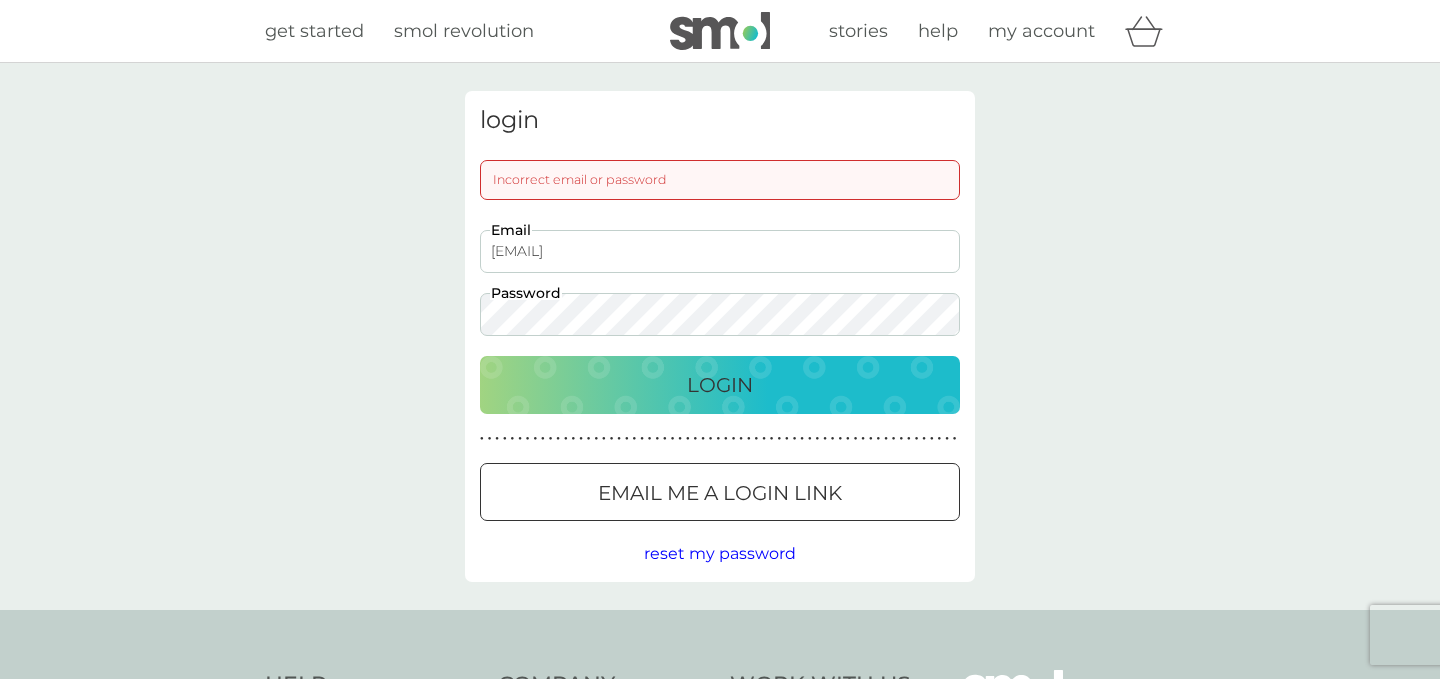 click on "Login" at bounding box center (720, 385) 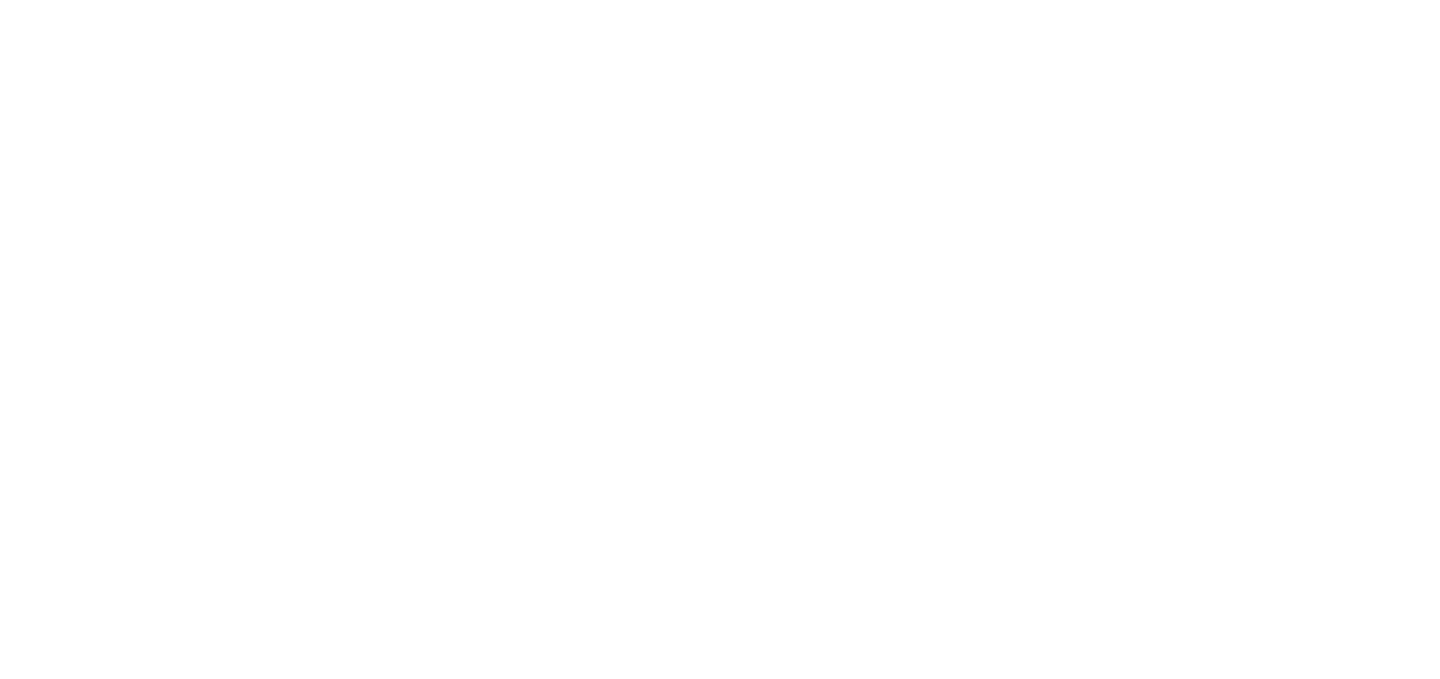 scroll, scrollTop: 0, scrollLeft: 0, axis: both 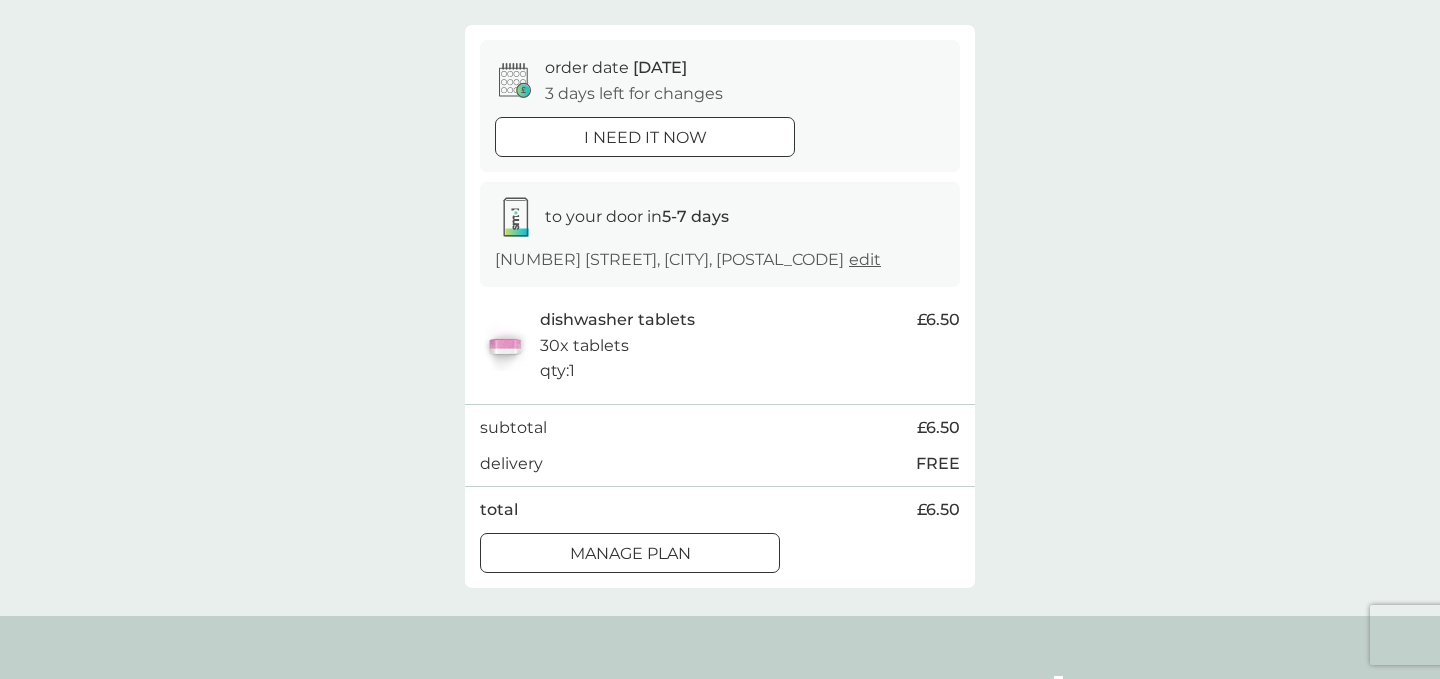 click on "Manage plan" at bounding box center [630, 554] 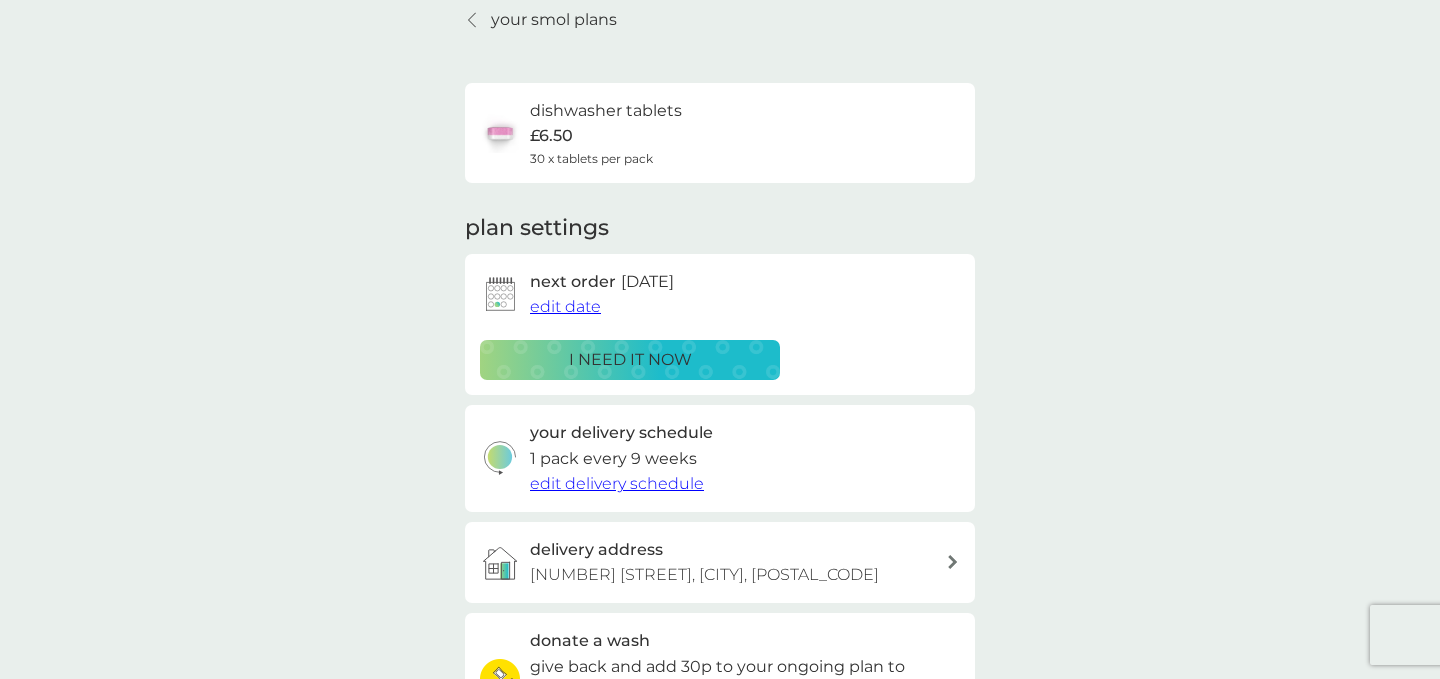 scroll, scrollTop: 91, scrollLeft: 0, axis: vertical 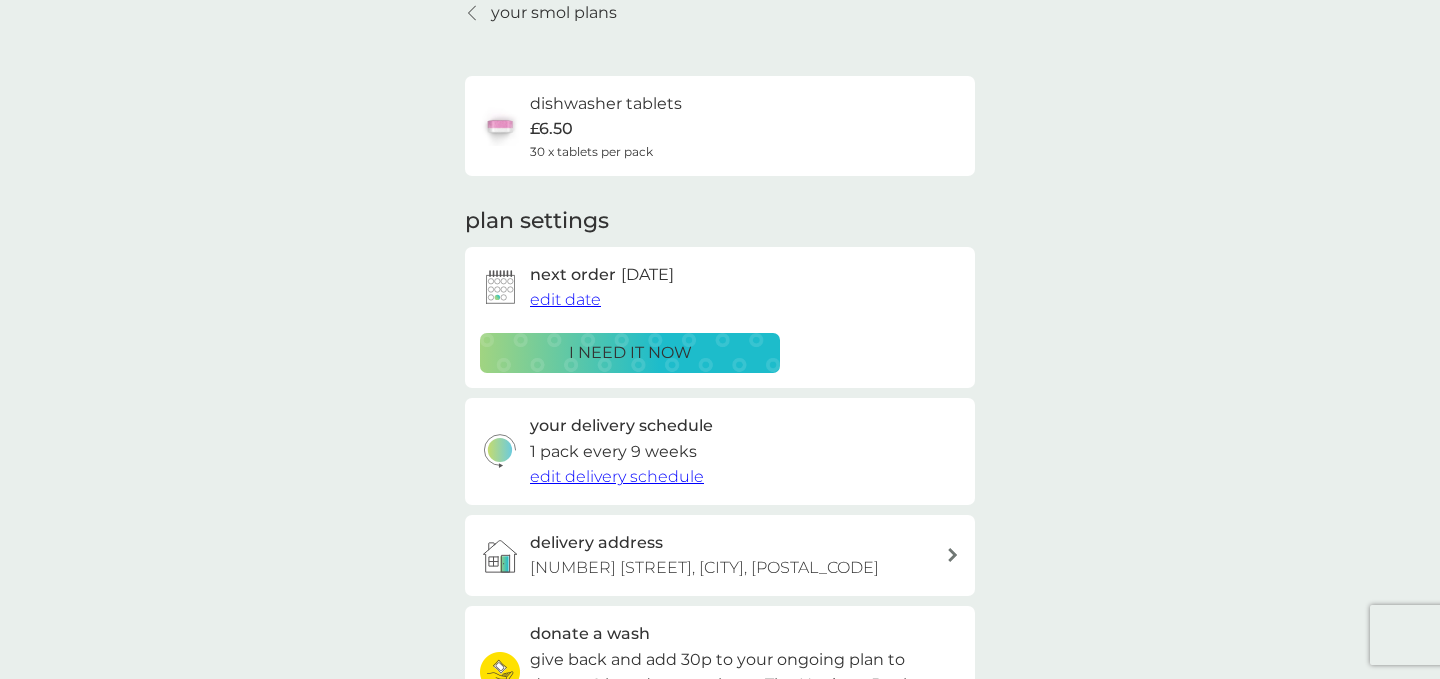 click on "edit delivery schedule" at bounding box center (617, 476) 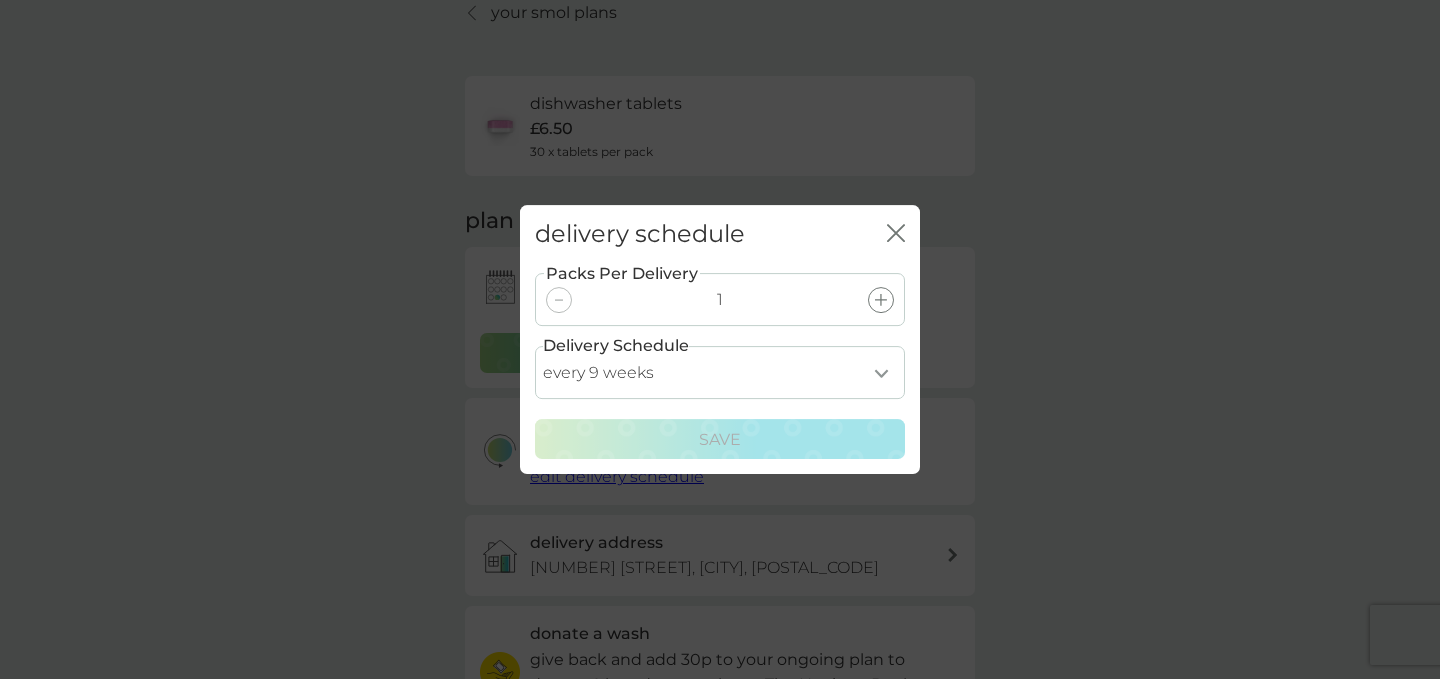 click on "every 1 week every 2 weeks every 3 weeks every 4 weeks every 5 weeks every 6 weeks every 7 weeks every 8 weeks every 9 weeks every 10 weeks every 11 weeks every 12 weeks every 13 weeks every 14 weeks every 15 weeks every 16 weeks every 17 weeks" at bounding box center (720, 372) 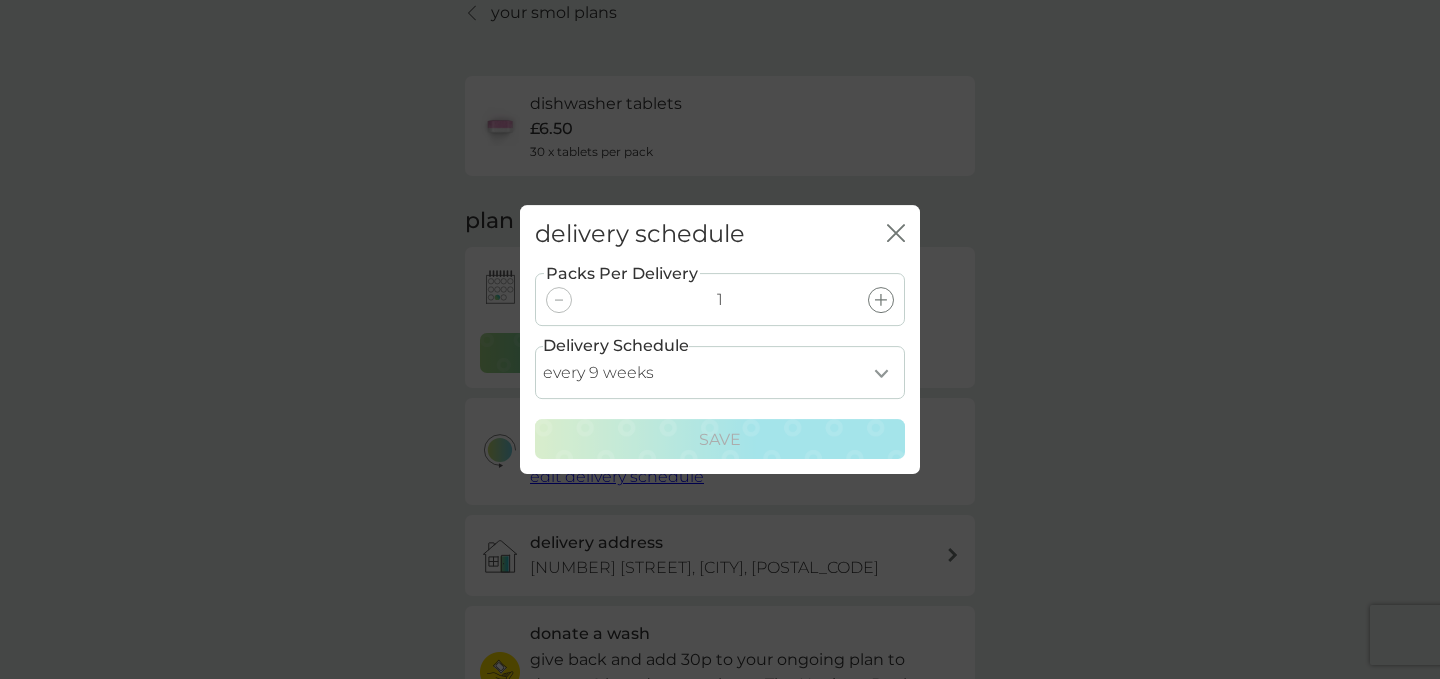 select on "70" 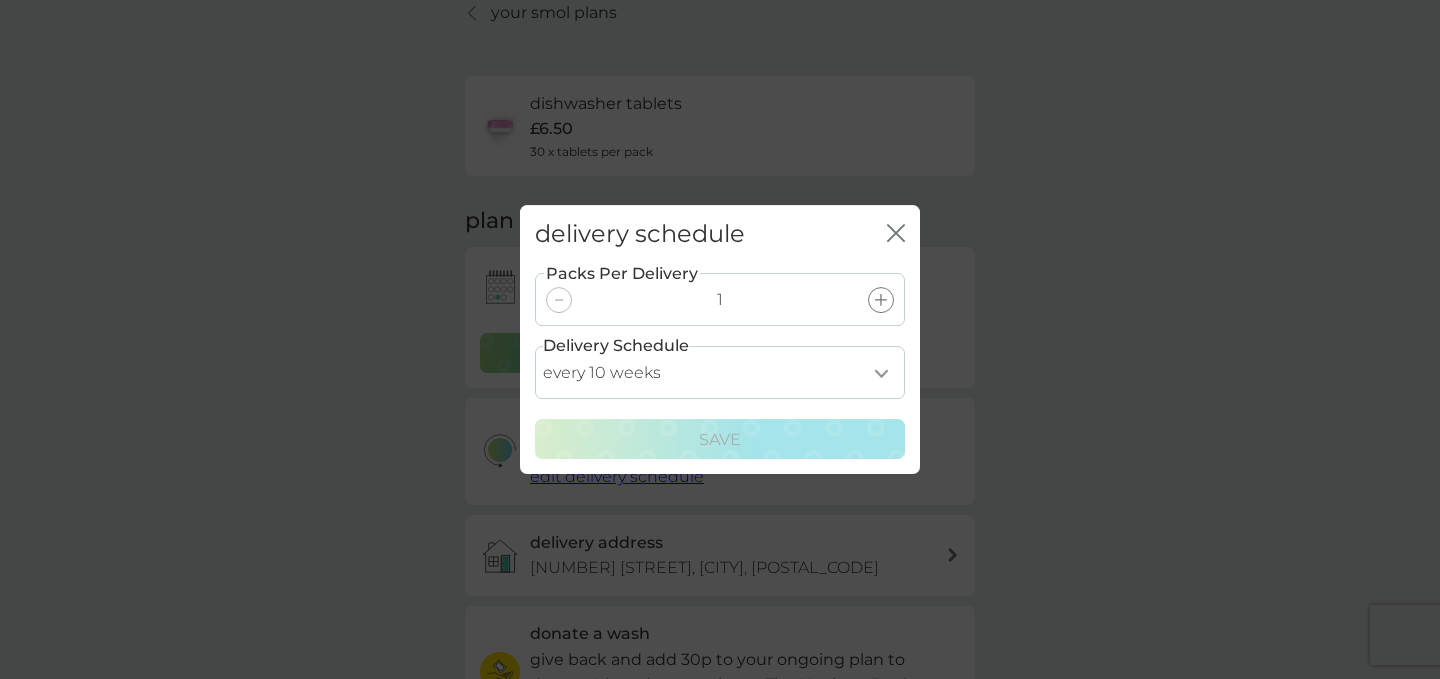 click on "every 1 week every 2 weeks every 3 weeks every 4 weeks every 5 weeks every 6 weeks every 7 weeks every 8 weeks every 9 weeks every 10 weeks every 11 weeks every 12 weeks every 13 weeks every 14 weeks every 15 weeks every 16 weeks every 17 weeks" at bounding box center (720, 372) 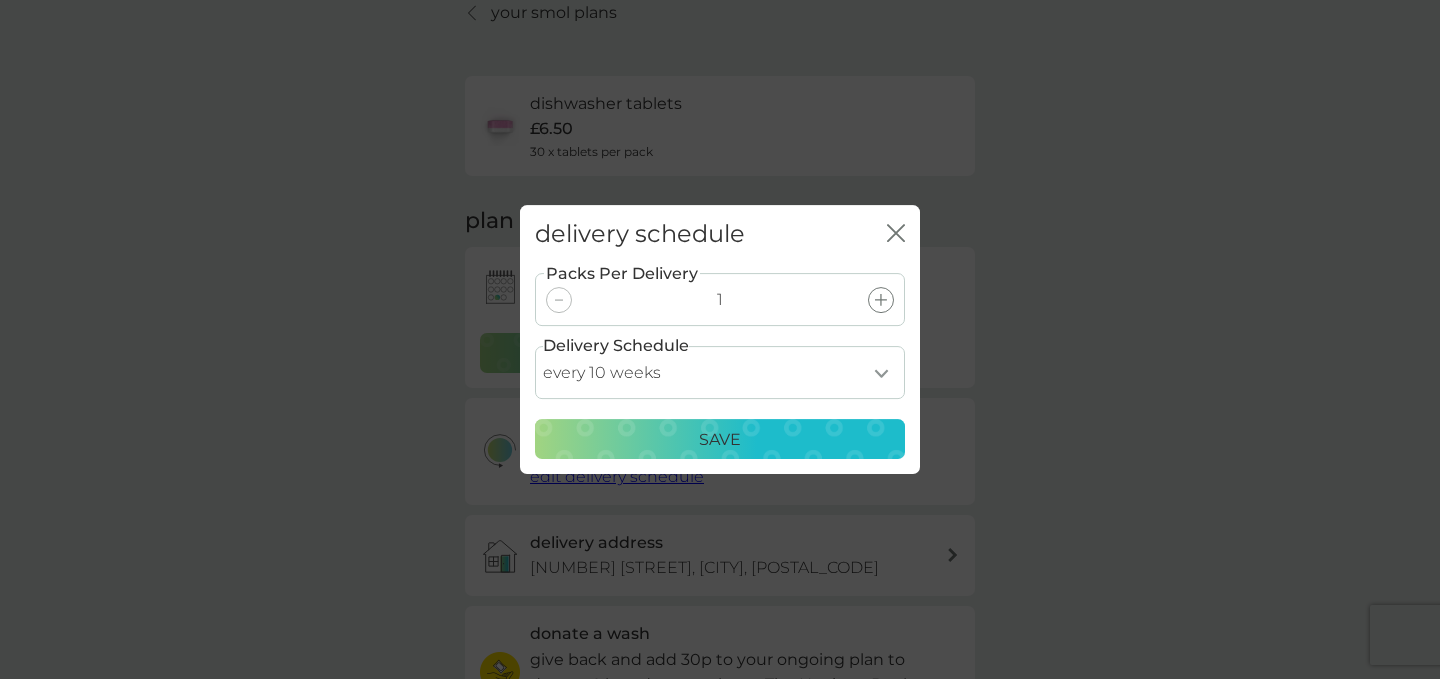 click on "Save" at bounding box center [720, 440] 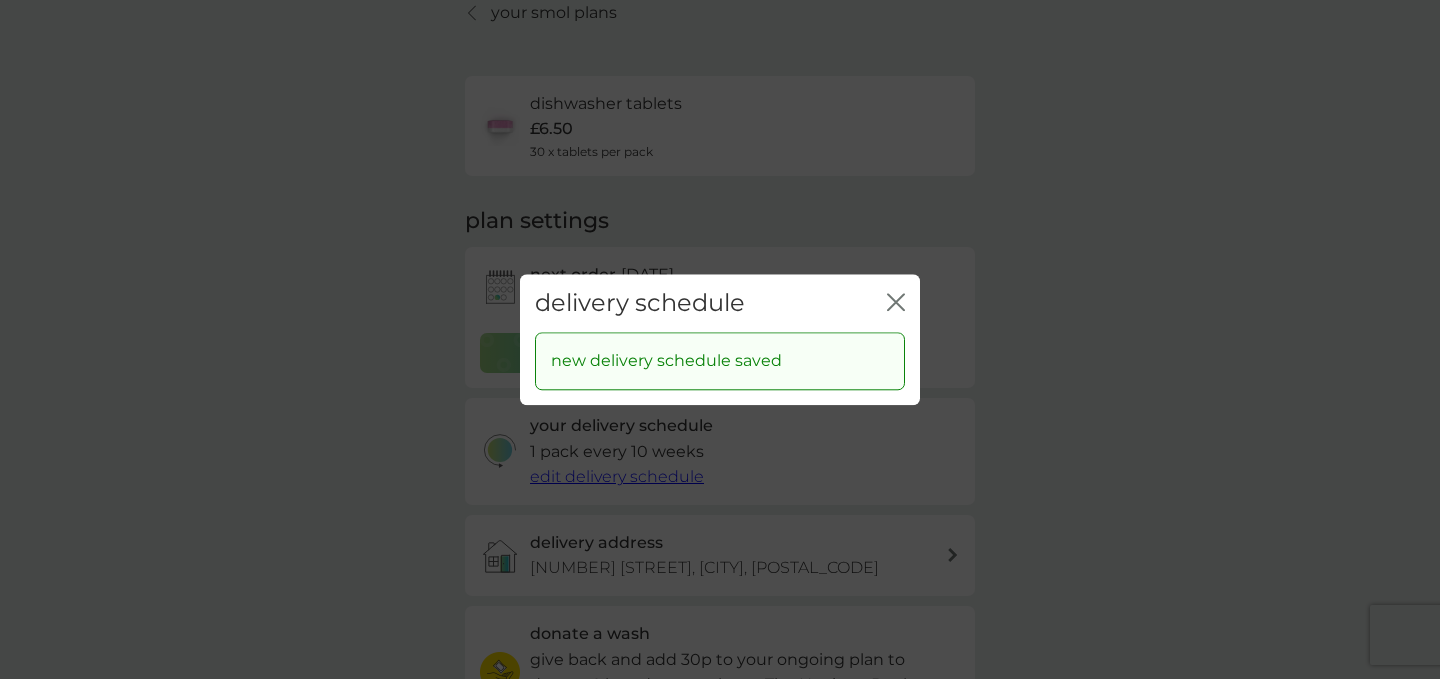 click on "close" 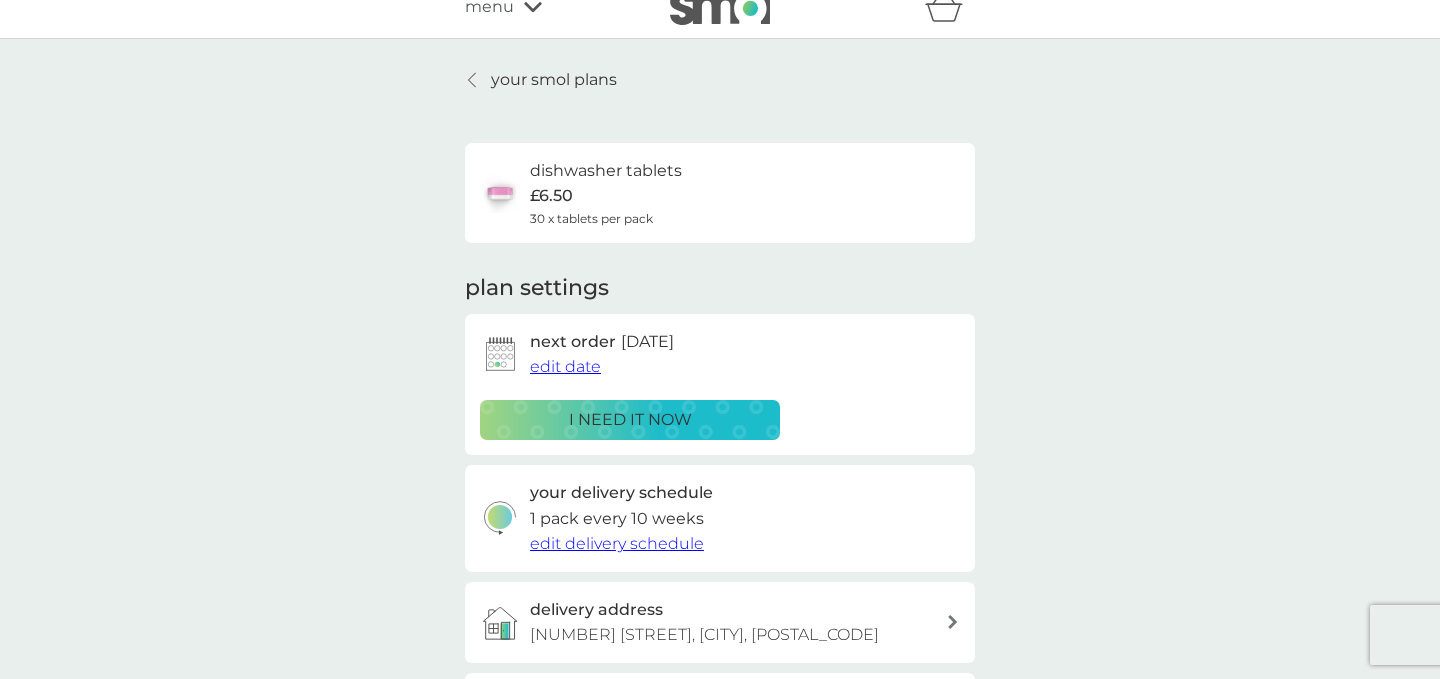 scroll, scrollTop: 0, scrollLeft: 0, axis: both 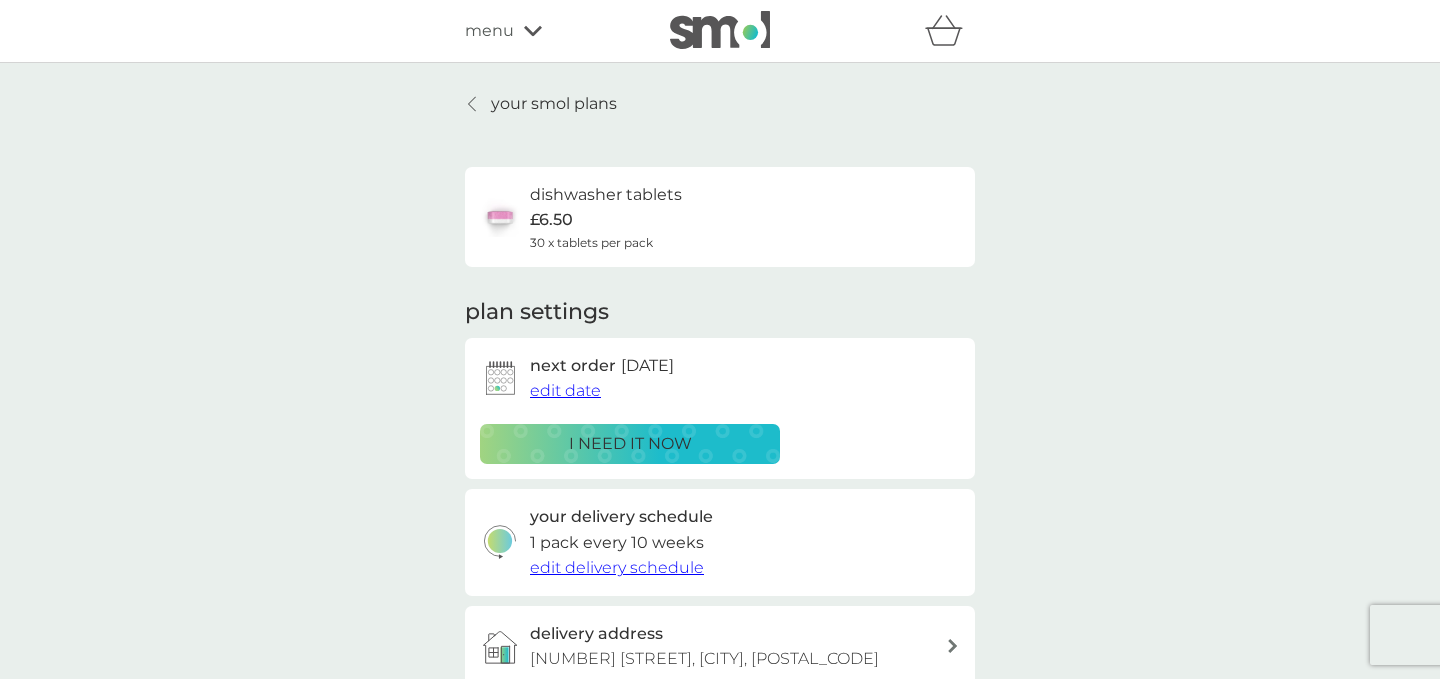 click on "menu" at bounding box center [550, 31] 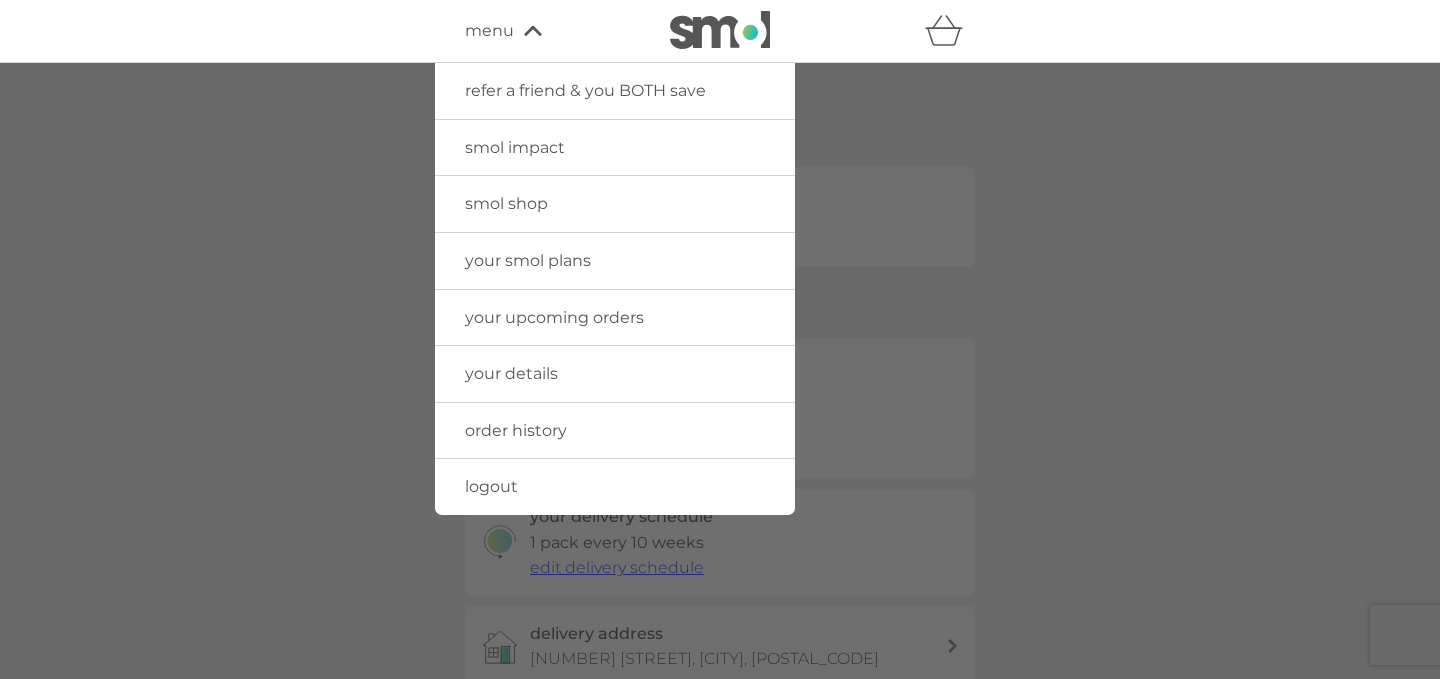 click on "smol shop" at bounding box center [506, 203] 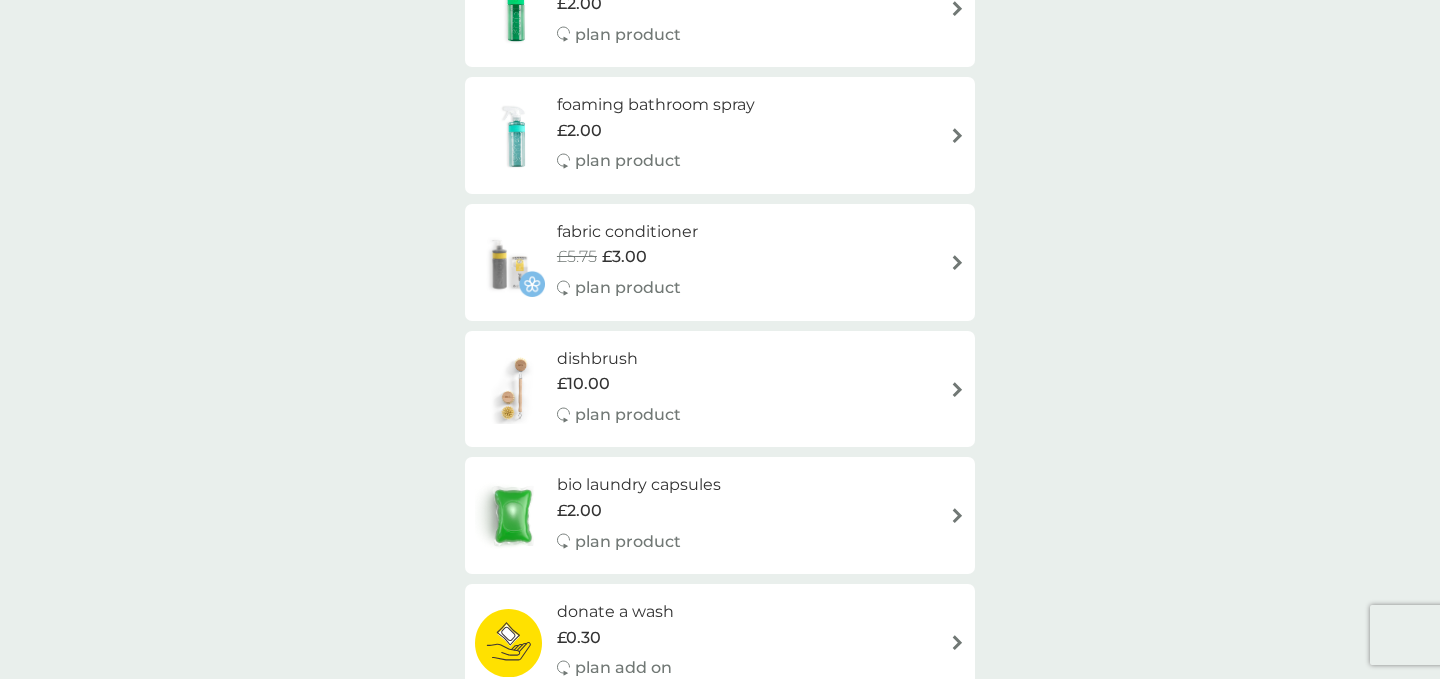 scroll, scrollTop: 765, scrollLeft: 0, axis: vertical 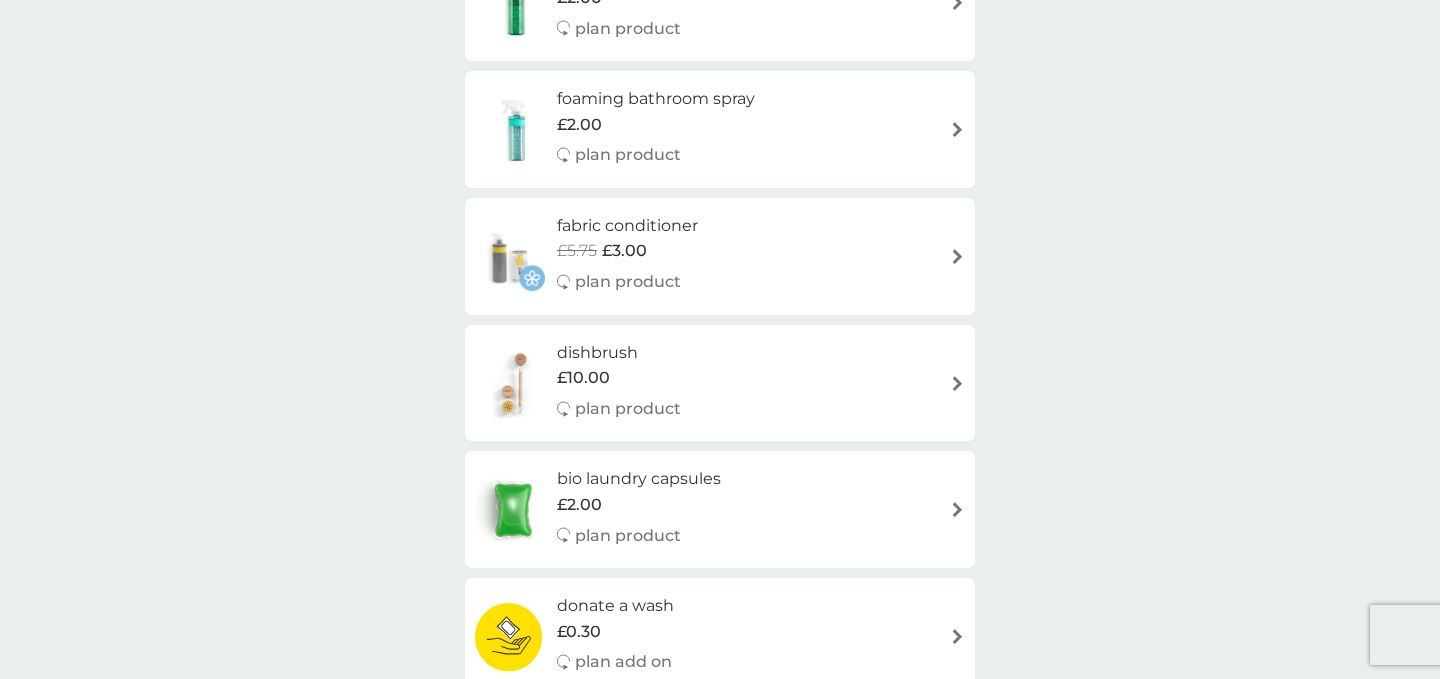 click on "dishbrush" at bounding box center (619, 353) 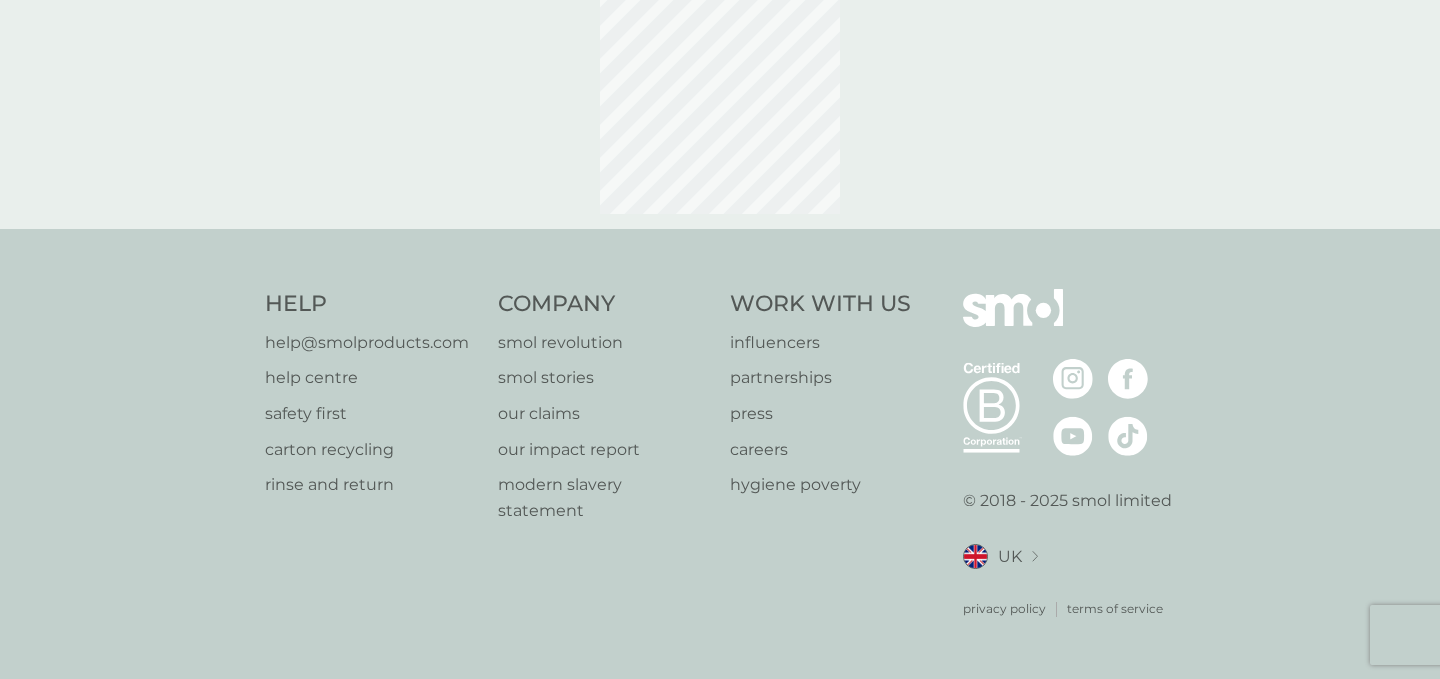 scroll, scrollTop: 0, scrollLeft: 0, axis: both 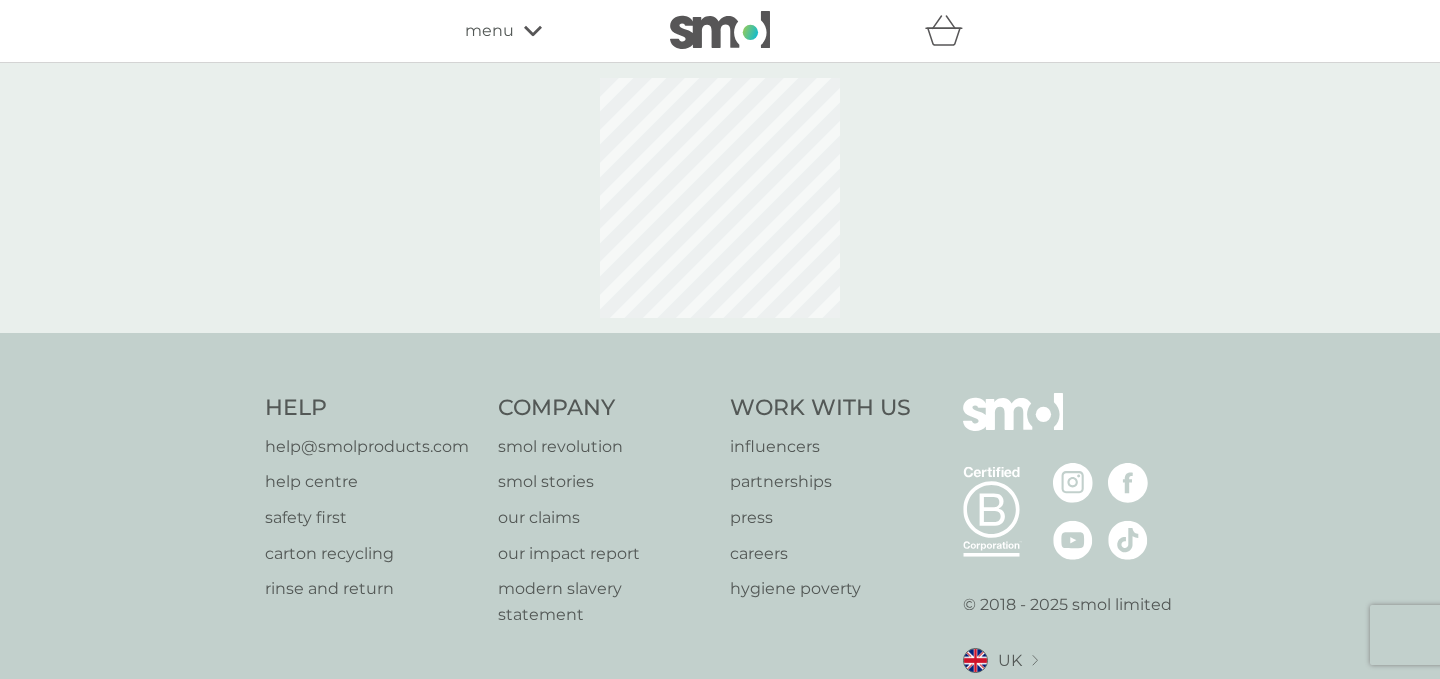 select on "245" 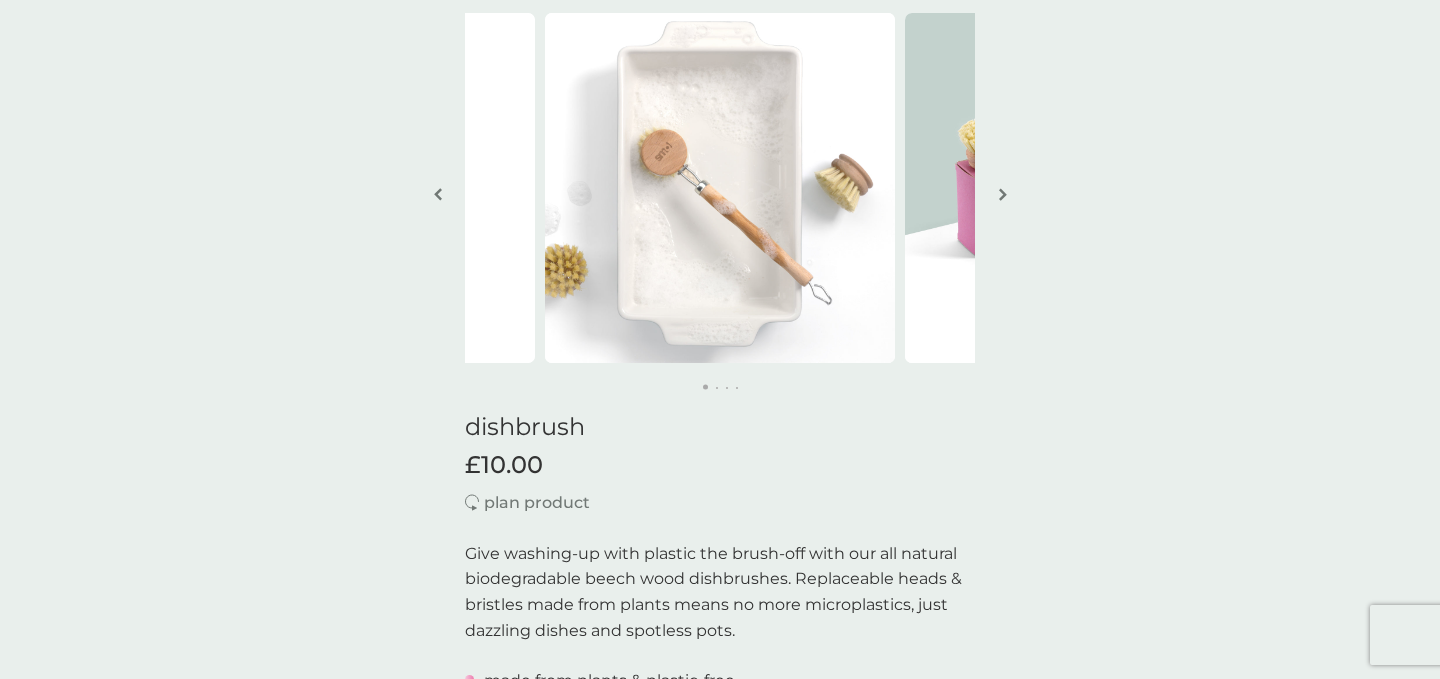 scroll, scrollTop: 125, scrollLeft: 0, axis: vertical 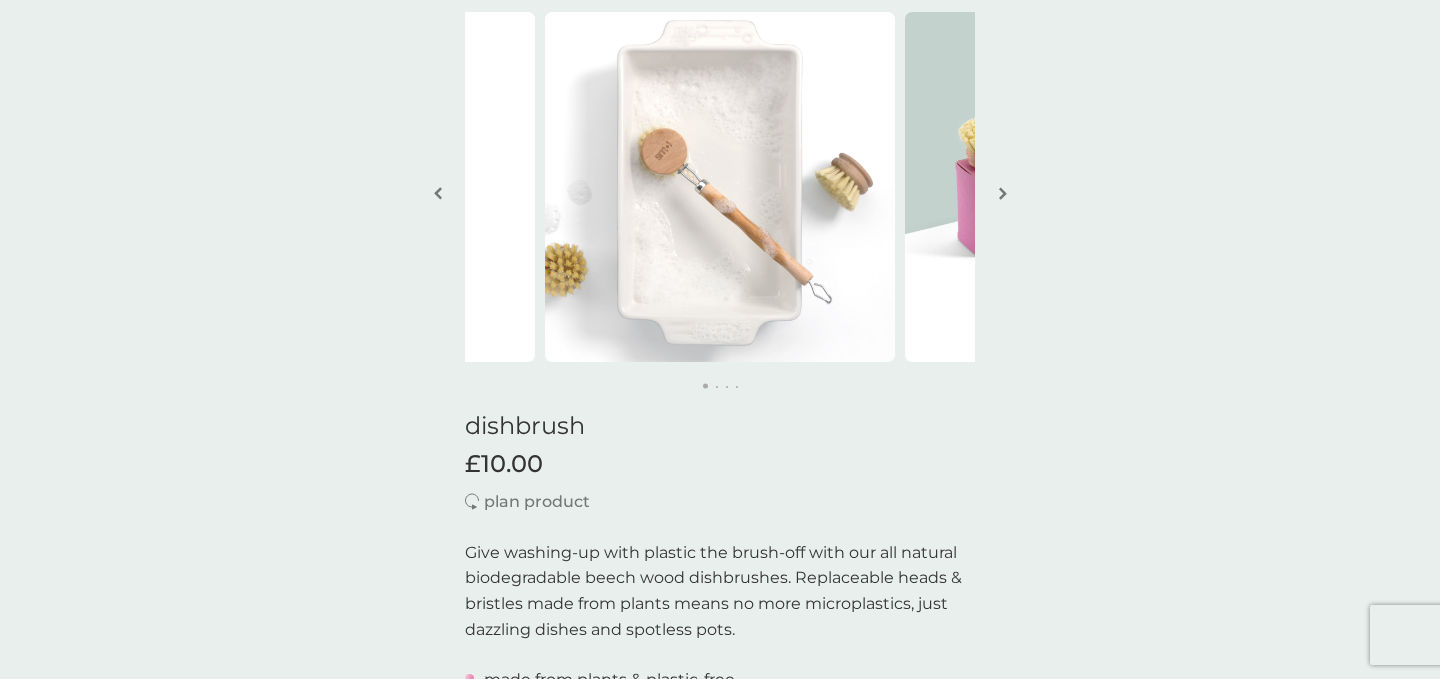 click on "back excellent products and service excellent products and service. - [NAME]
excellent products and service excellent products and service. - [NAME]
dishbrush £10.00 plan product Give washing-up with plastic the brush-off with our all natural biodegradable beech wood dishbrushes. Replaceable heads & bristles made from plants means no more microplastics, just dazzling dishes and spotless pots. made from plants & plastic-free scratch-free scrubbing renewable & biodegradable materials replaceable heads extra absorbent bristles made from plants how it works your starter pack containing 1 x complete dishbrush + further 2 replacement brush heads will arrive first your first 4-pack brush head refill dispatches after 26 weeks and then every 35 weeks ongoing plan delivery frequency 1 week  2 weeks  3 weeks  4 weeks  5 weeks  6 weeks  7 weeks  8 weeks  9 weeks  10 weeks  11 weeks  12 weeks  13 weeks  14 weeks  15 weeks  16 weeks  17 weeks  18 weeks  19 weeks  20 weeks  21 weeks  22 weeks  23 weeks  24 weeks  25 weeks  ." at bounding box center [720, 1161] 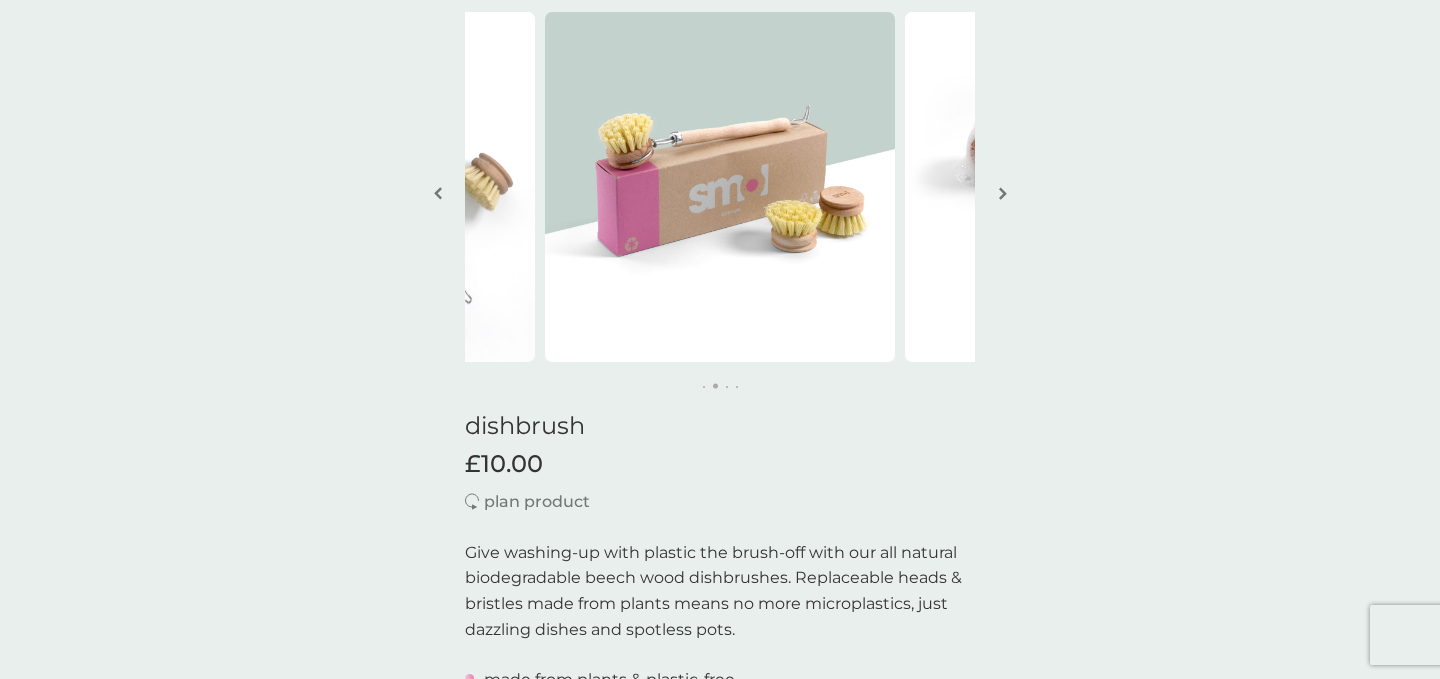 click at bounding box center (1003, 193) 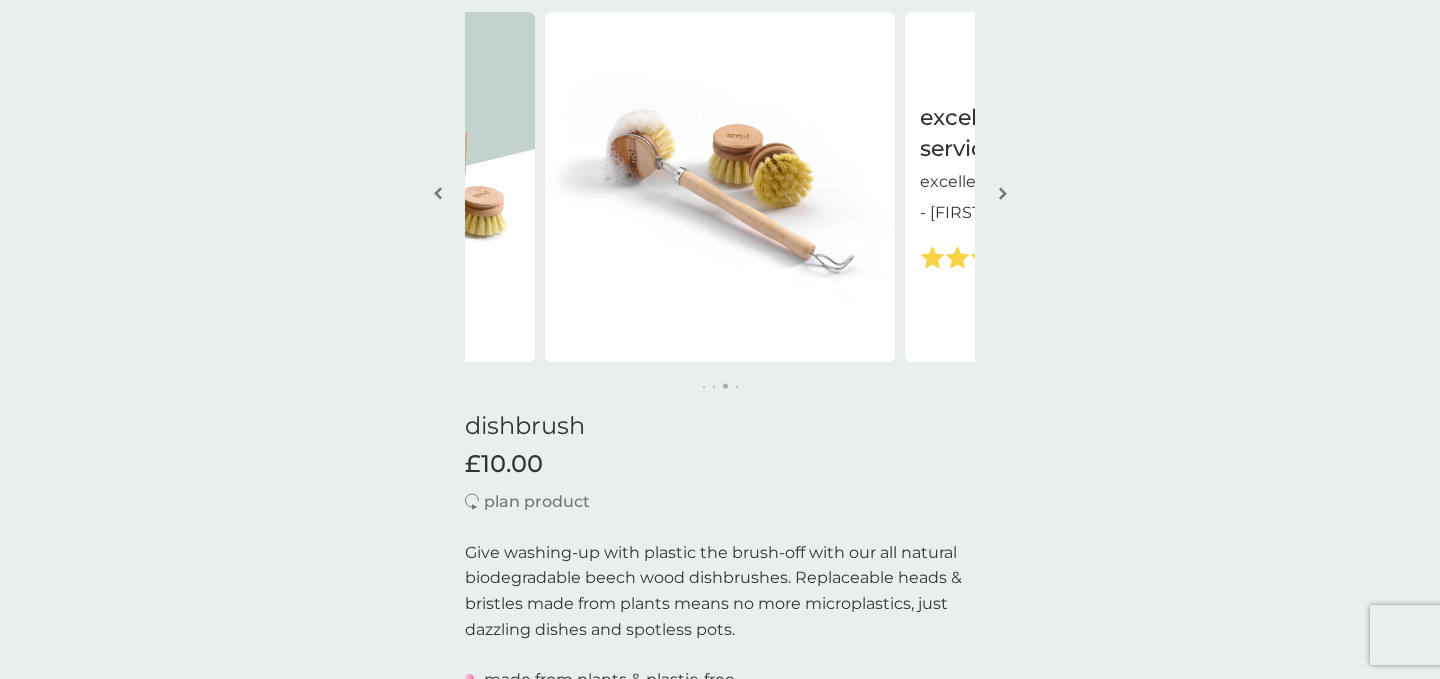 click at bounding box center [1003, 193] 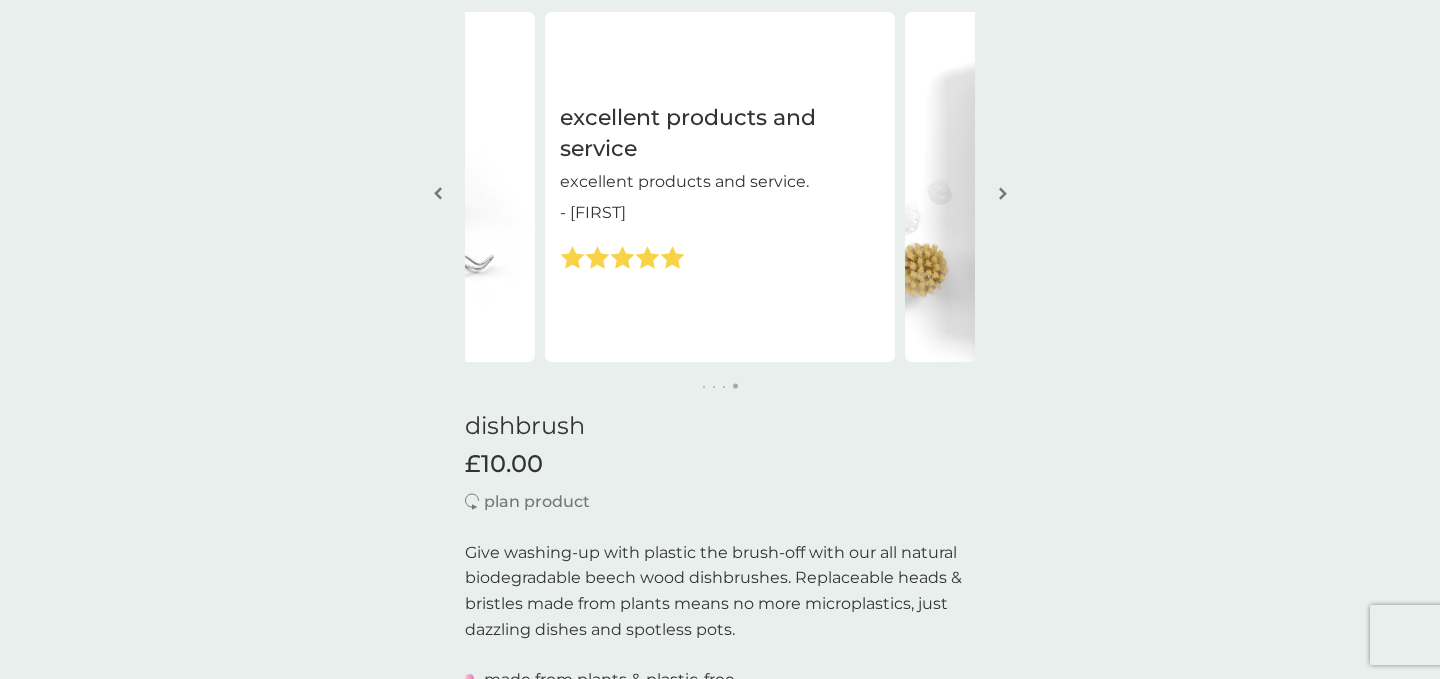 click at bounding box center (1003, 193) 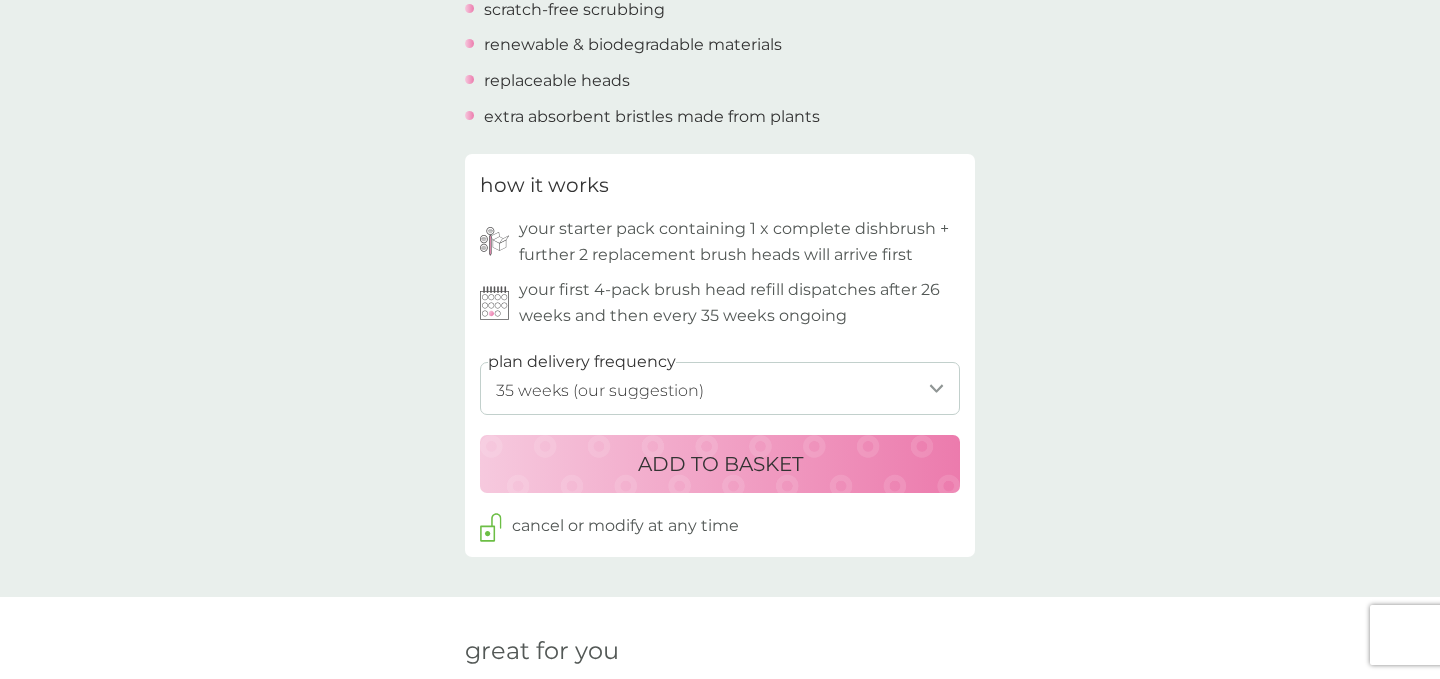 scroll, scrollTop: 853, scrollLeft: 0, axis: vertical 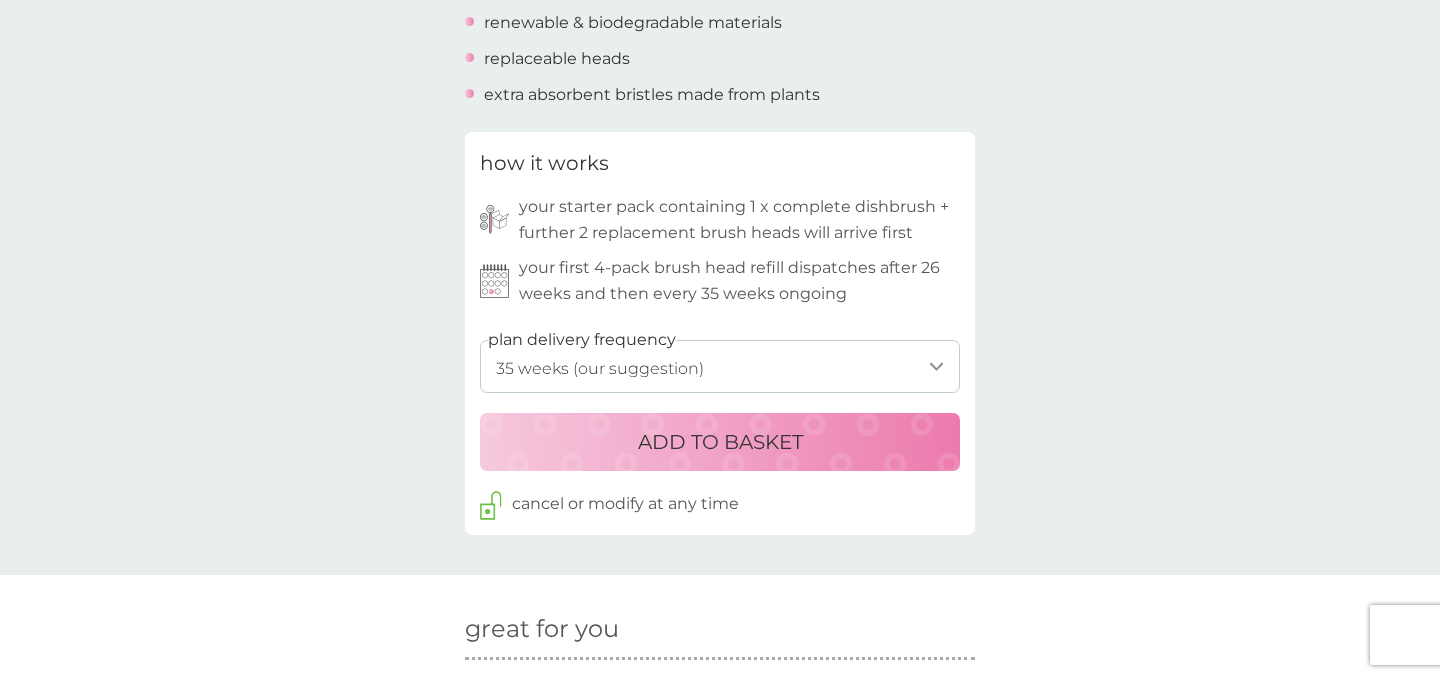 click on "1 week  2 weeks  3 weeks  4 weeks  5 weeks  6 weeks  7 weeks  8 weeks  9 weeks  10 weeks  11 weeks  12 weeks  13 weeks  14 weeks  15 weeks  16 weeks  17 weeks  18 weeks  19 weeks  20 weeks  21 weeks  22 weeks  23 weeks  24 weeks  25 weeks  26 weeks  27 weeks  28 weeks  29 weeks  30 weeks  31 weeks  32 weeks  33 weeks  34 weeks  35 weeks (our suggestion)" at bounding box center (720, 366) 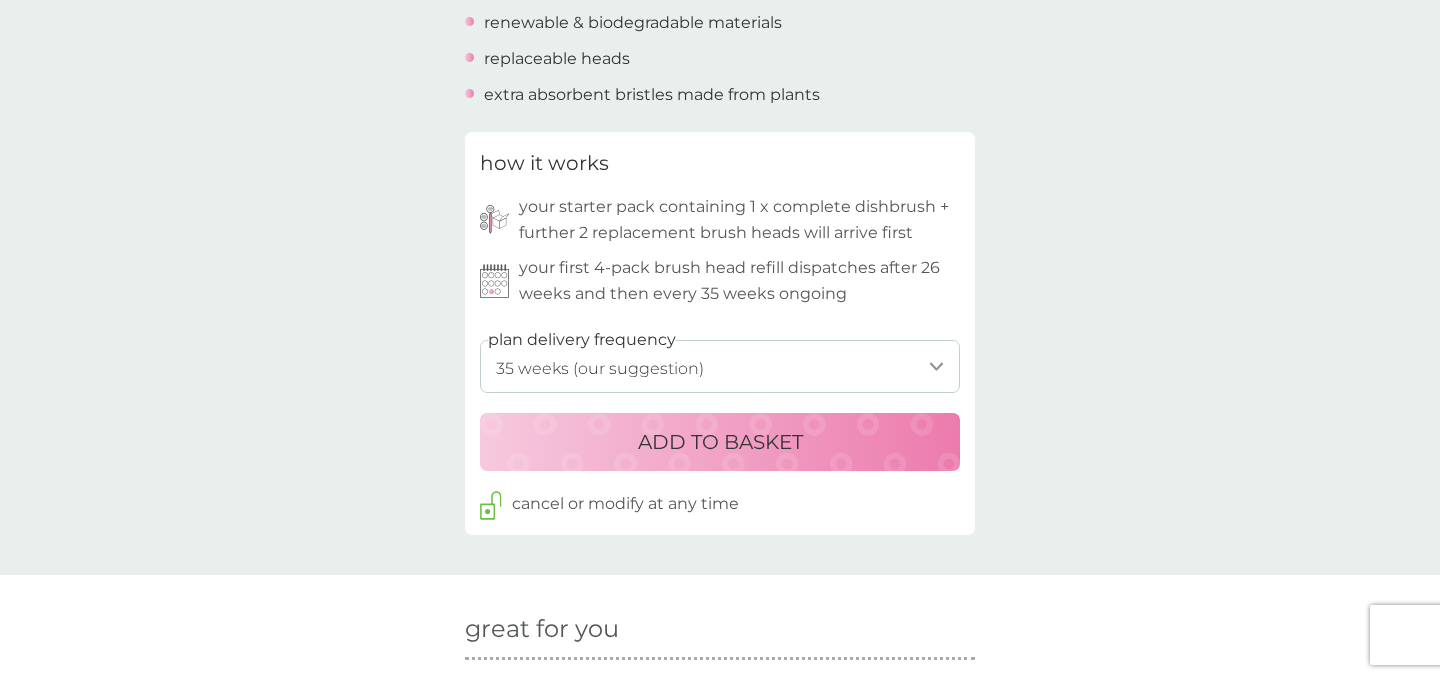 click on "ADD TO BASKET" at bounding box center [720, 442] 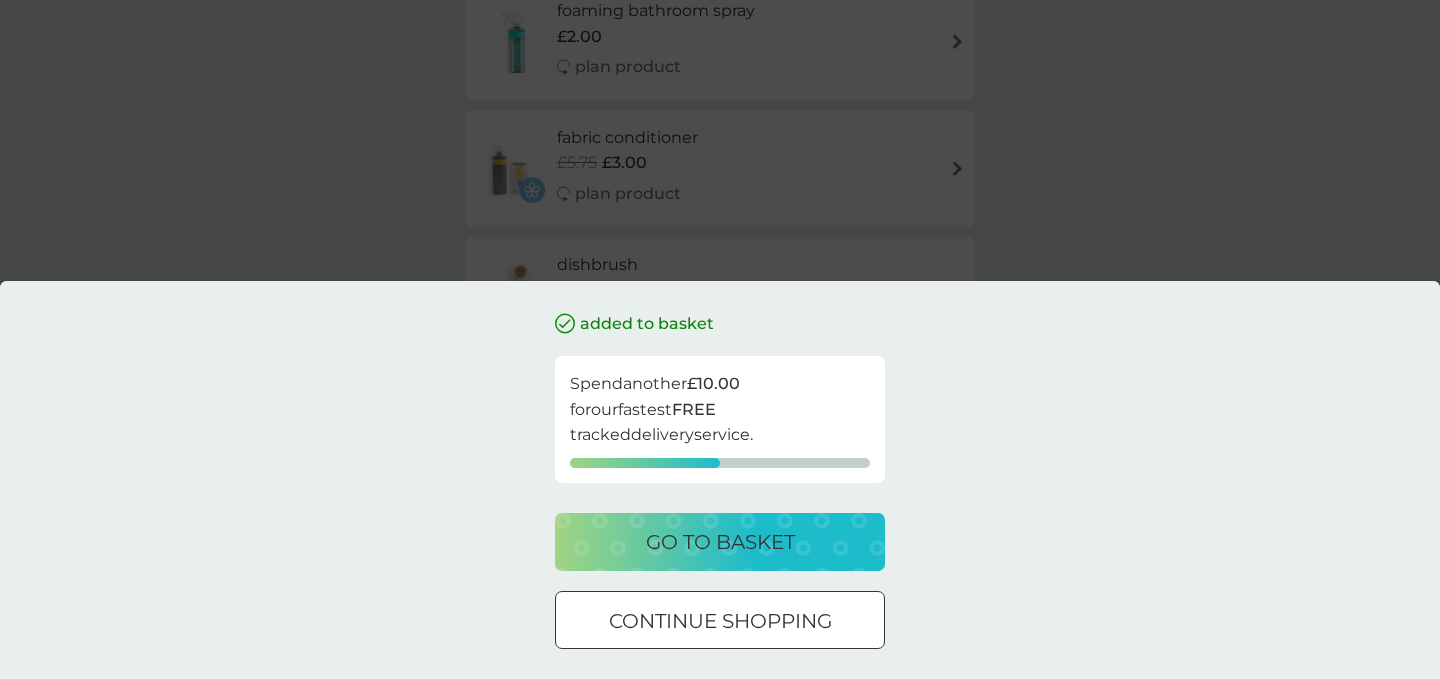 scroll, scrollTop: 0, scrollLeft: 0, axis: both 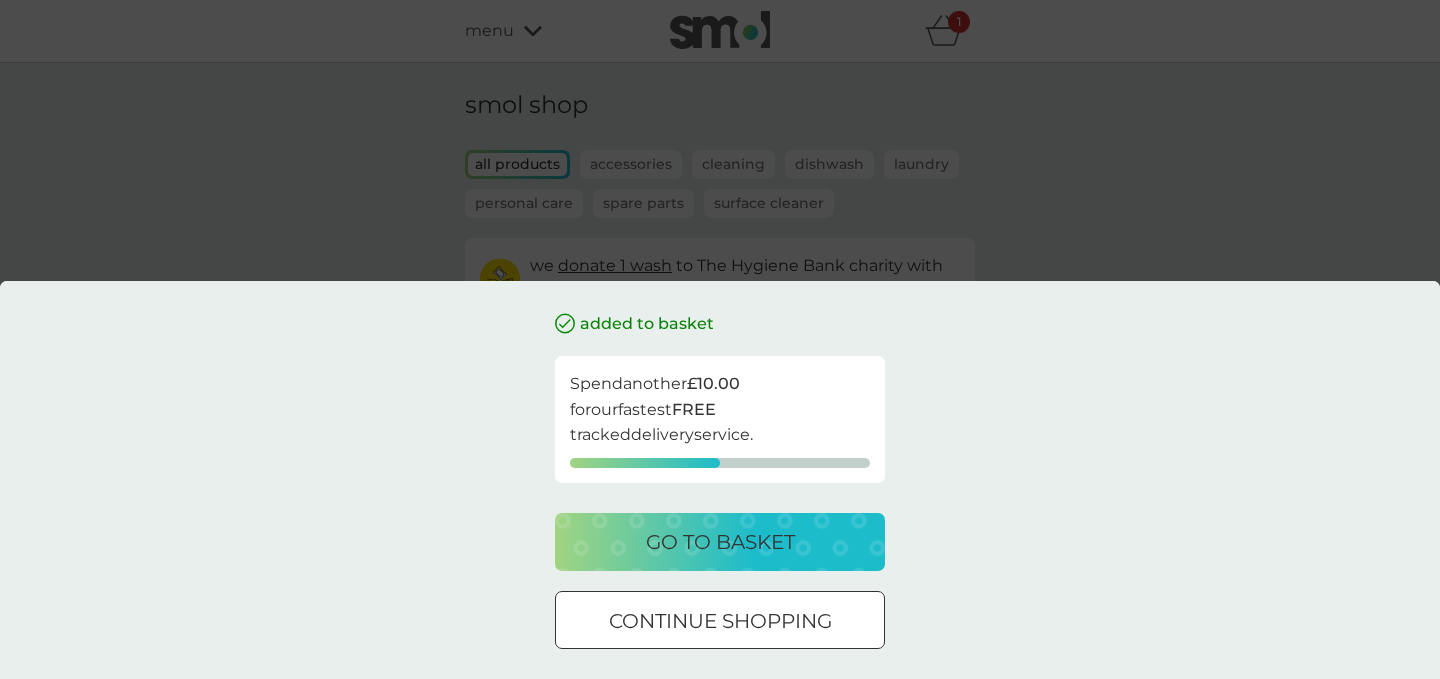 click on "go to basket" at bounding box center [720, 542] 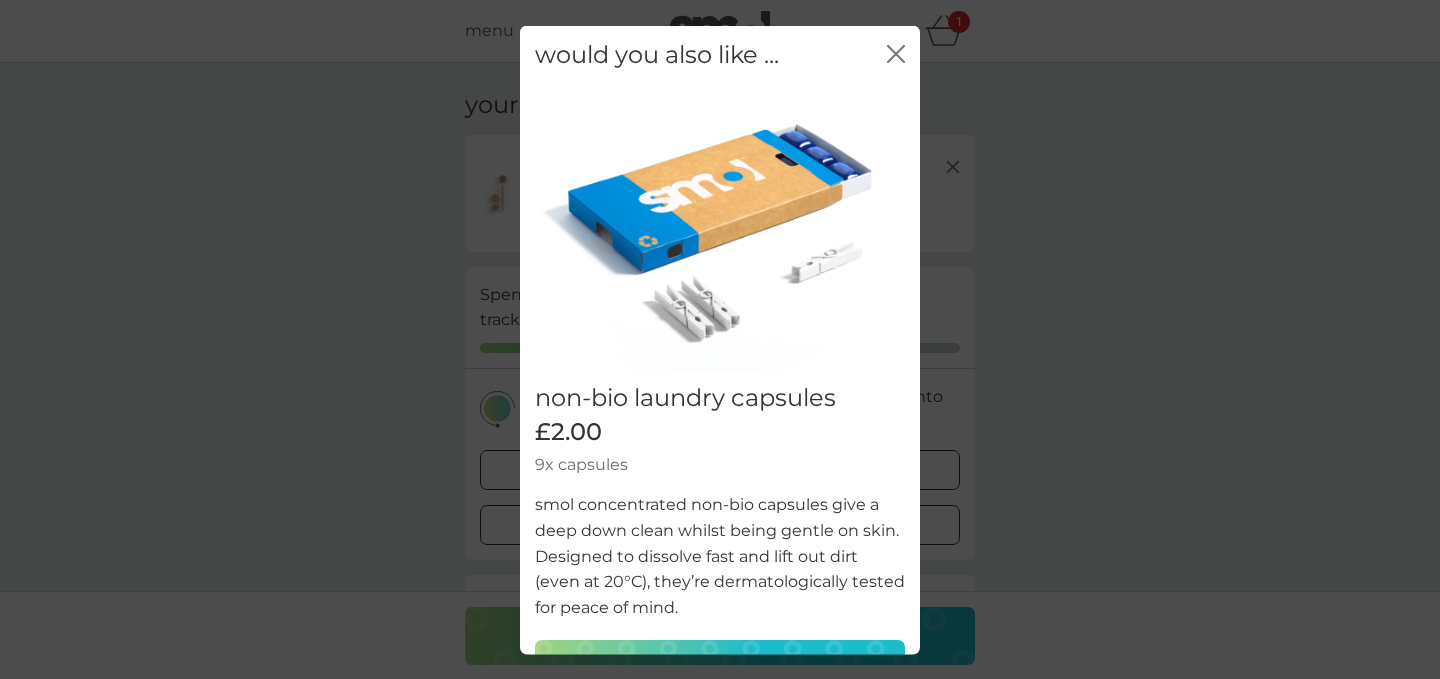 click 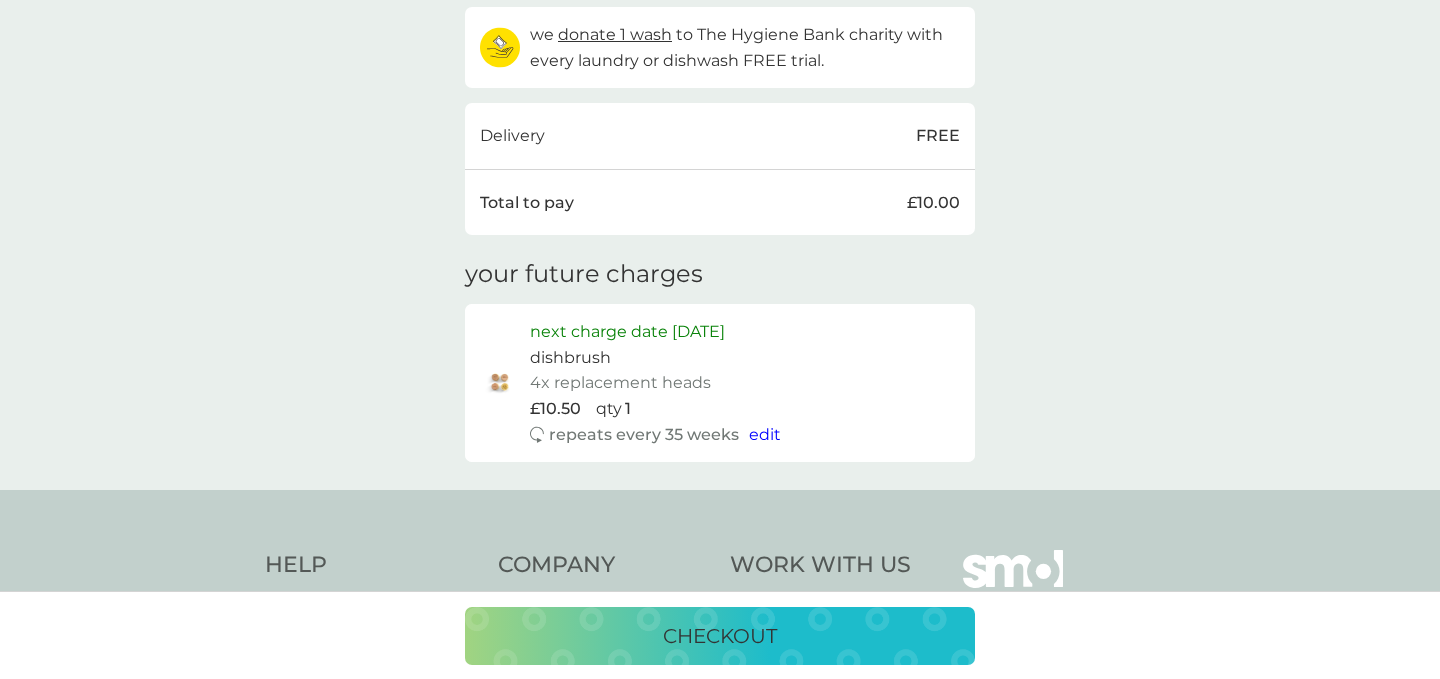 scroll, scrollTop: 588, scrollLeft: 0, axis: vertical 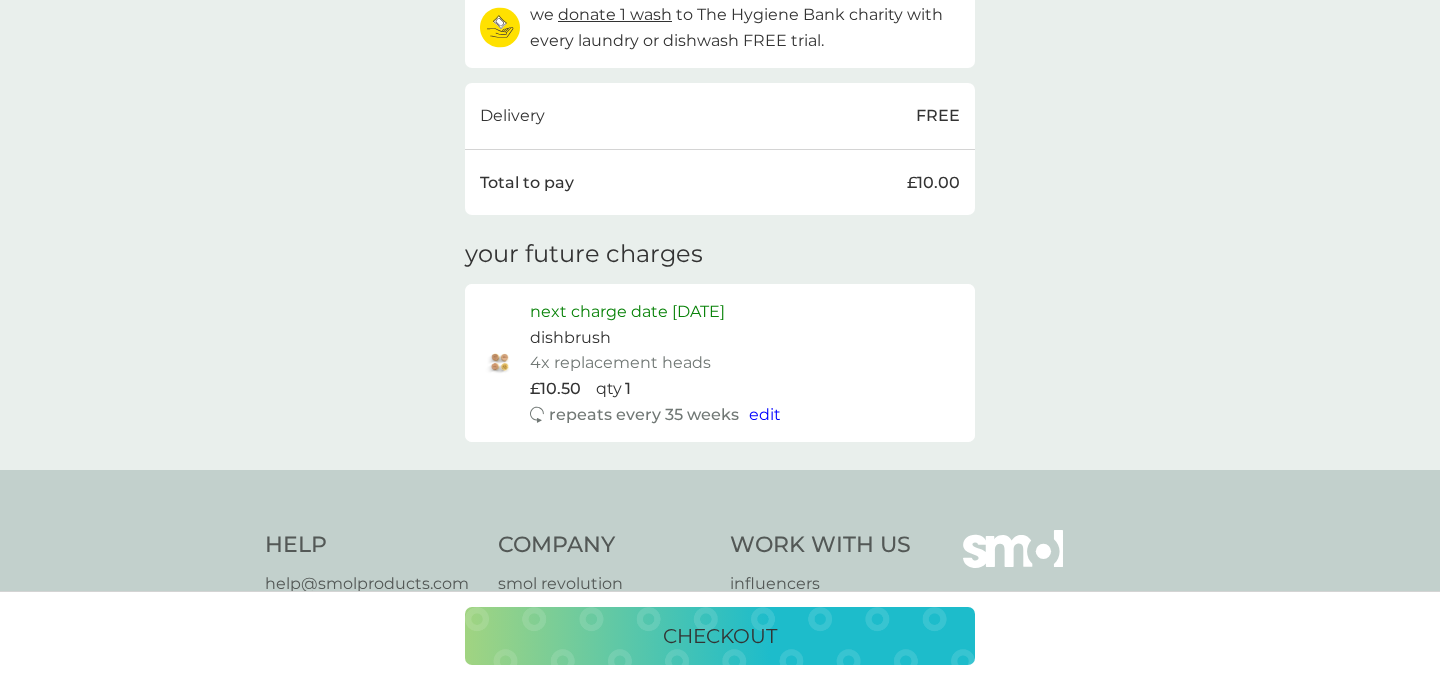 click on "checkout" at bounding box center [720, 636] 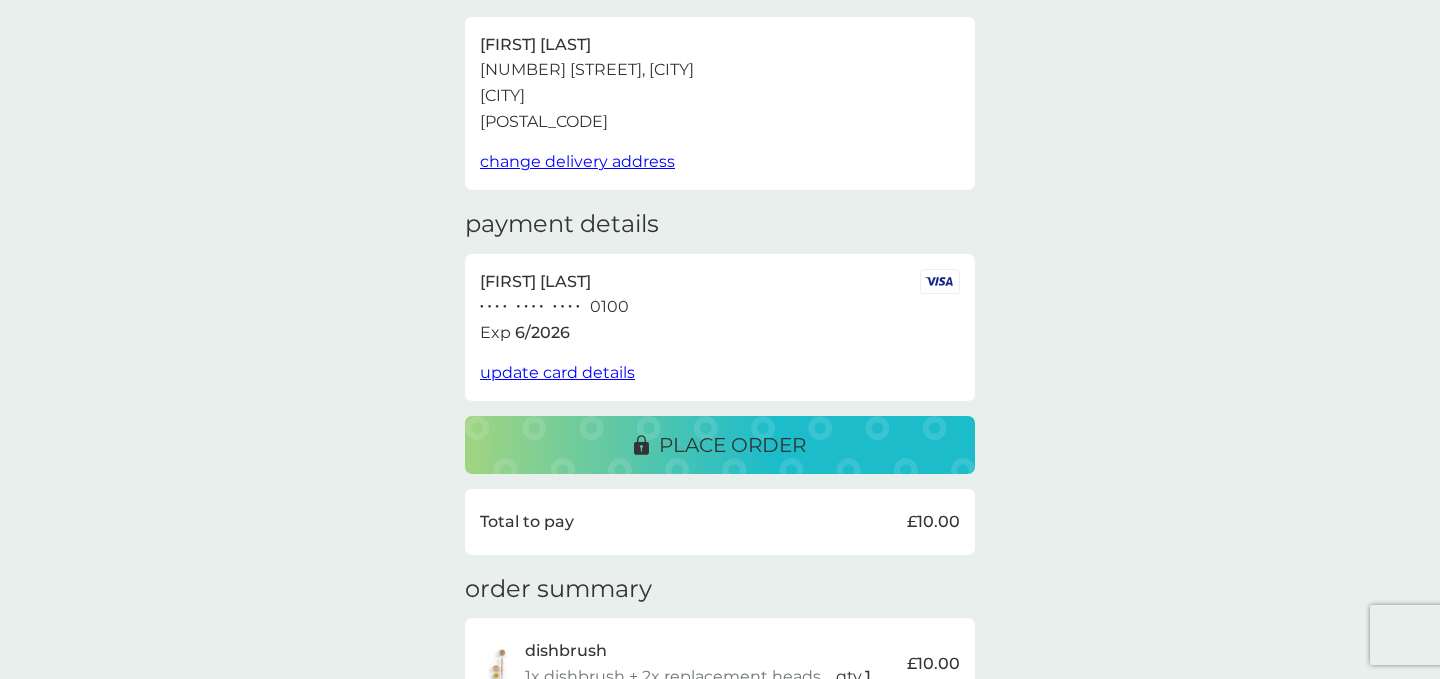 scroll, scrollTop: 120, scrollLeft: 0, axis: vertical 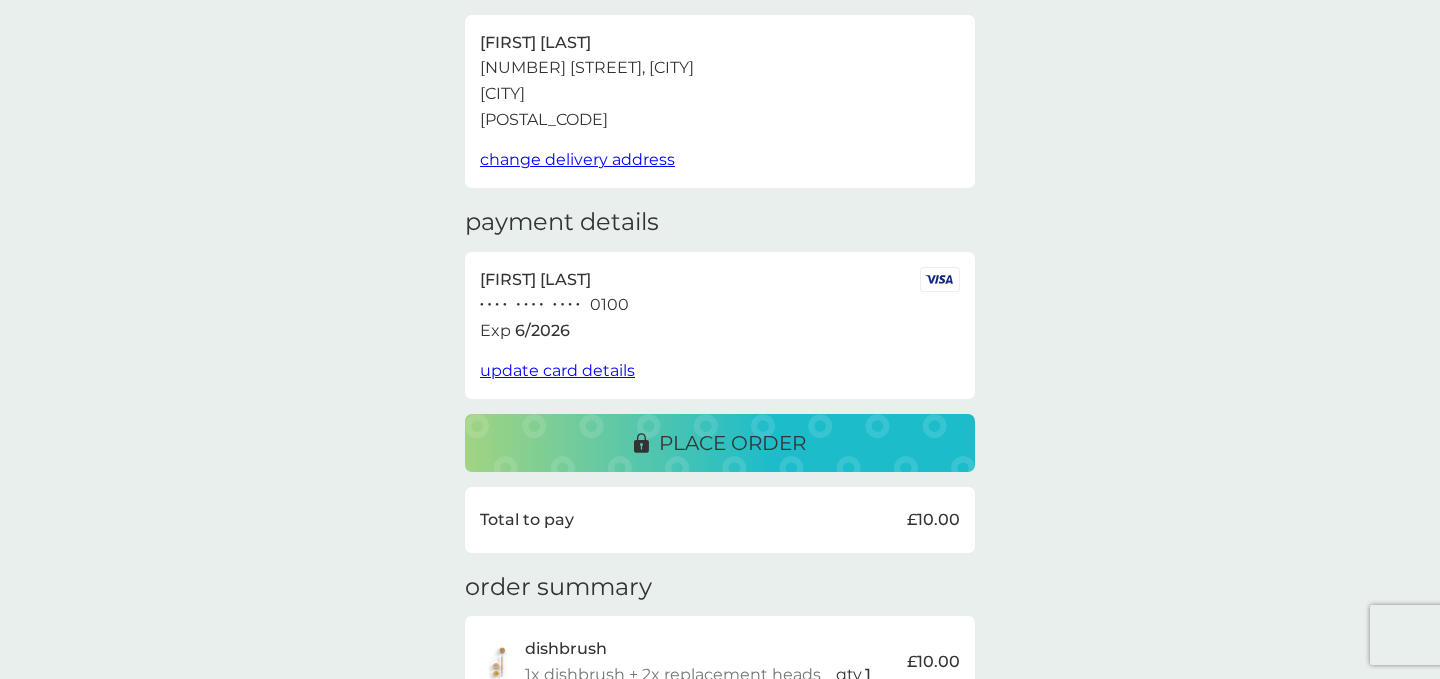 click on "place order" at bounding box center [732, 443] 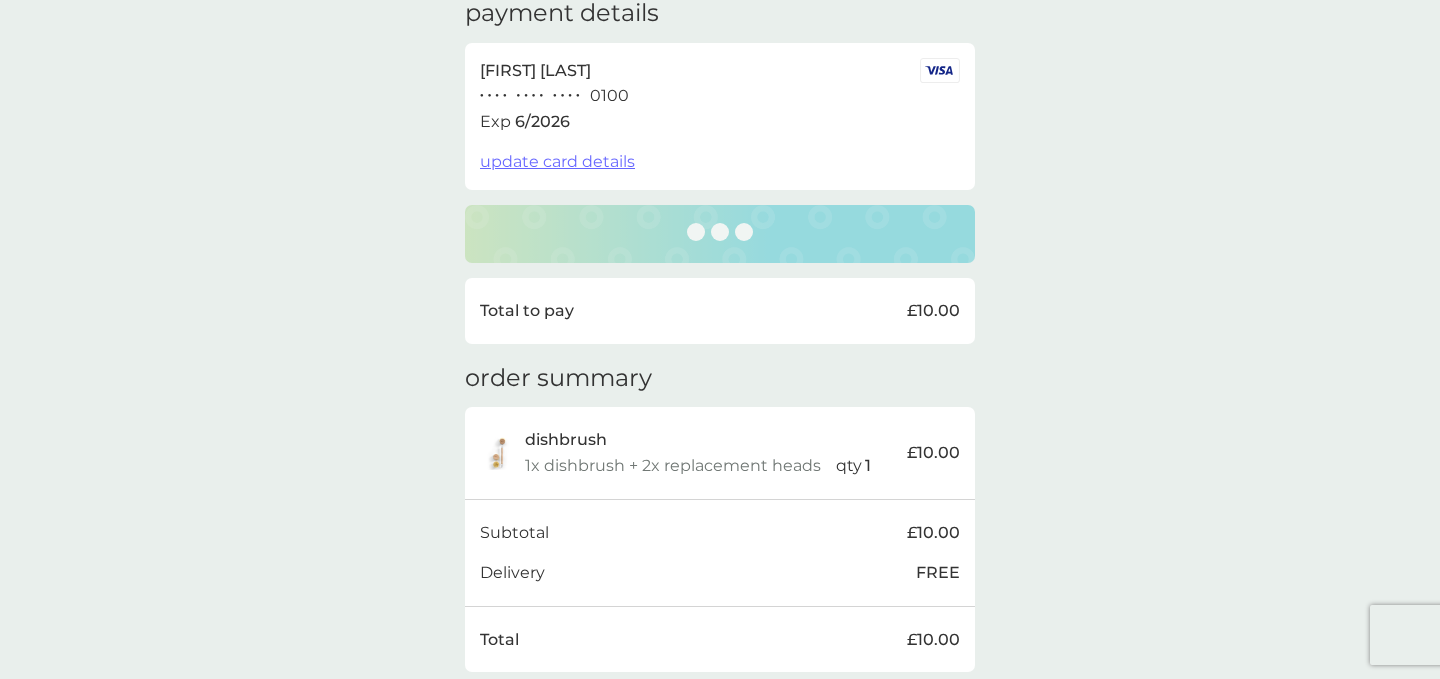 scroll, scrollTop: 331, scrollLeft: 0, axis: vertical 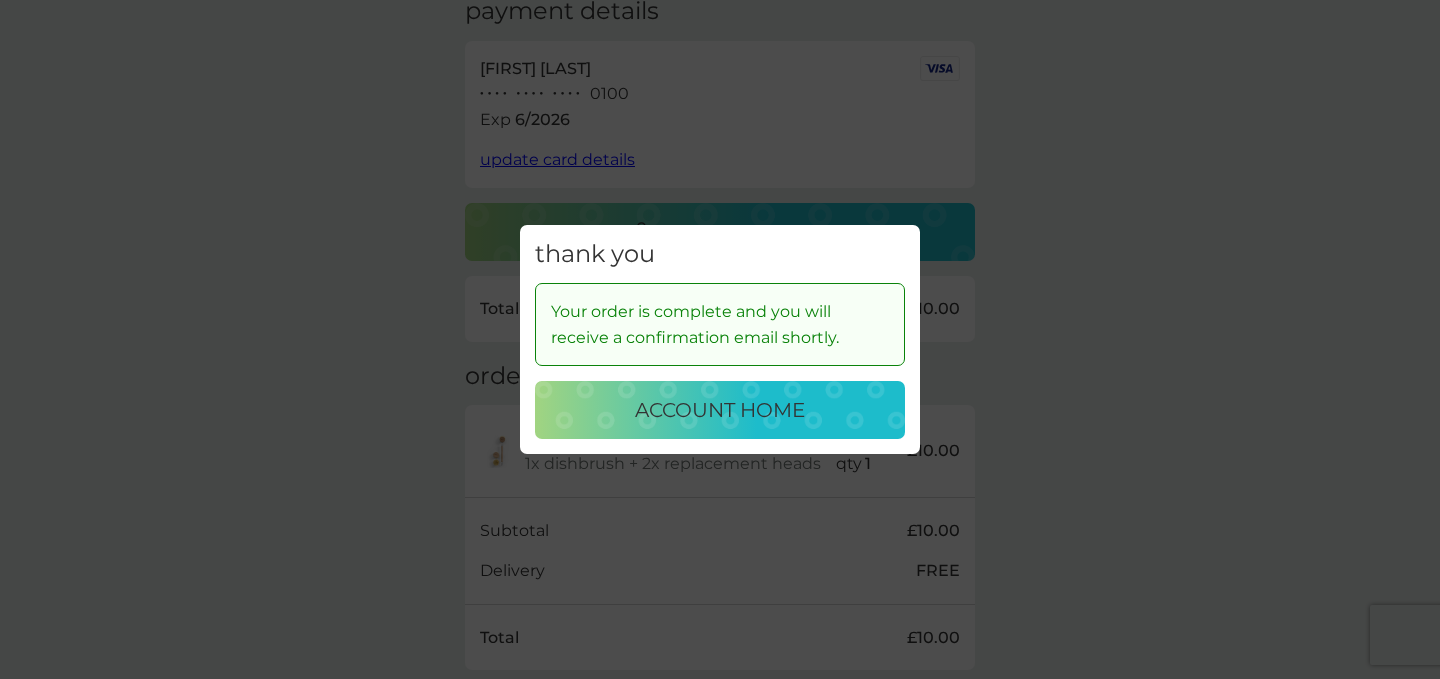 click on "account home" at bounding box center [720, 410] 